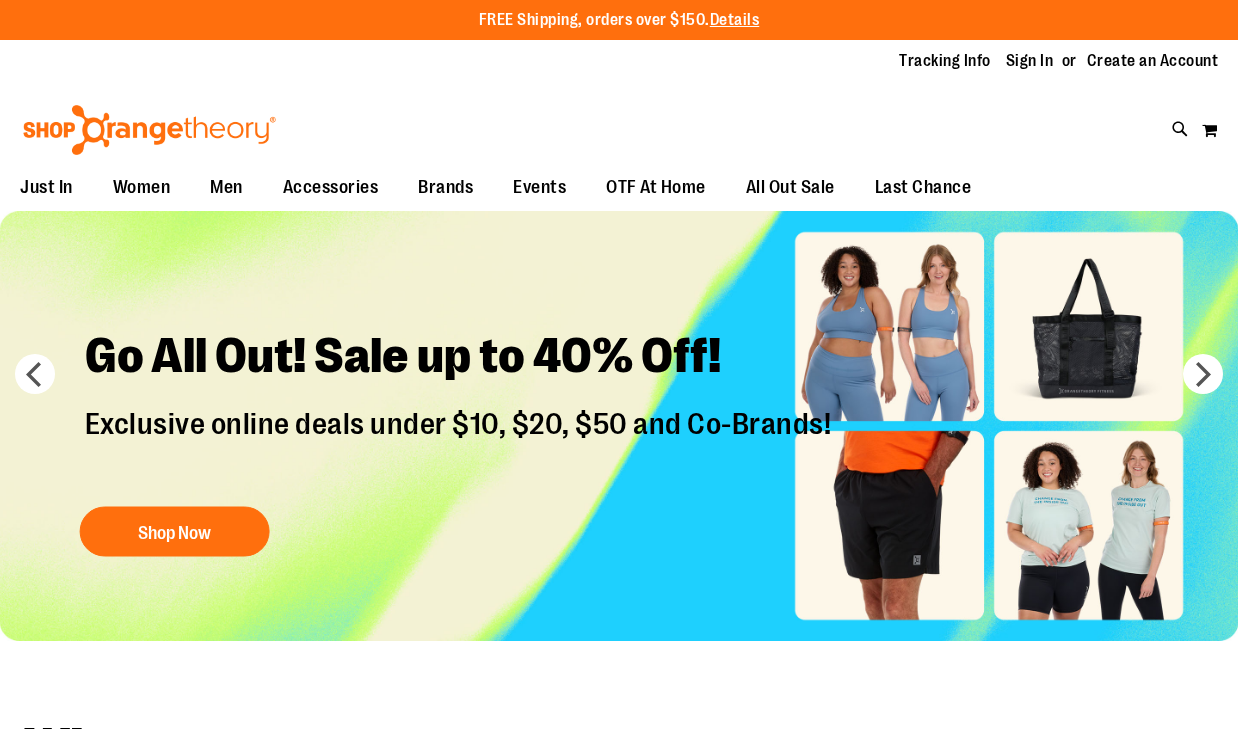 scroll, scrollTop: 0, scrollLeft: 0, axis: both 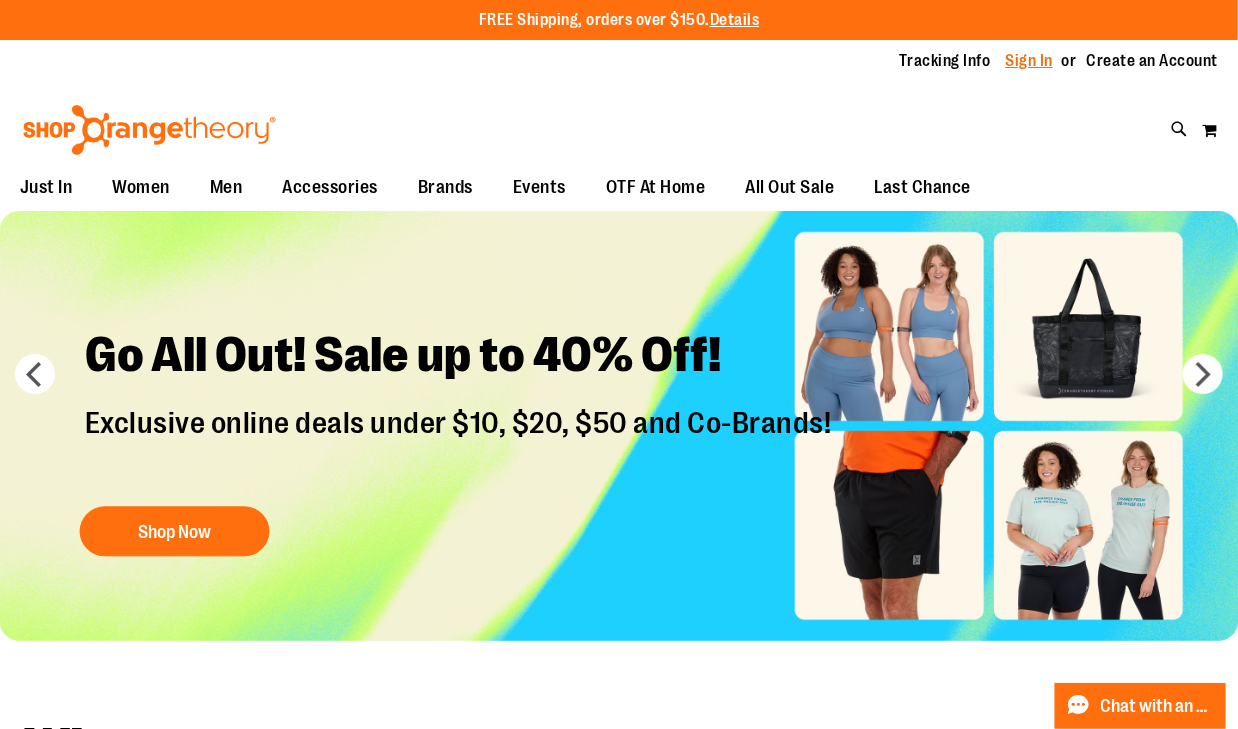 type on "**********" 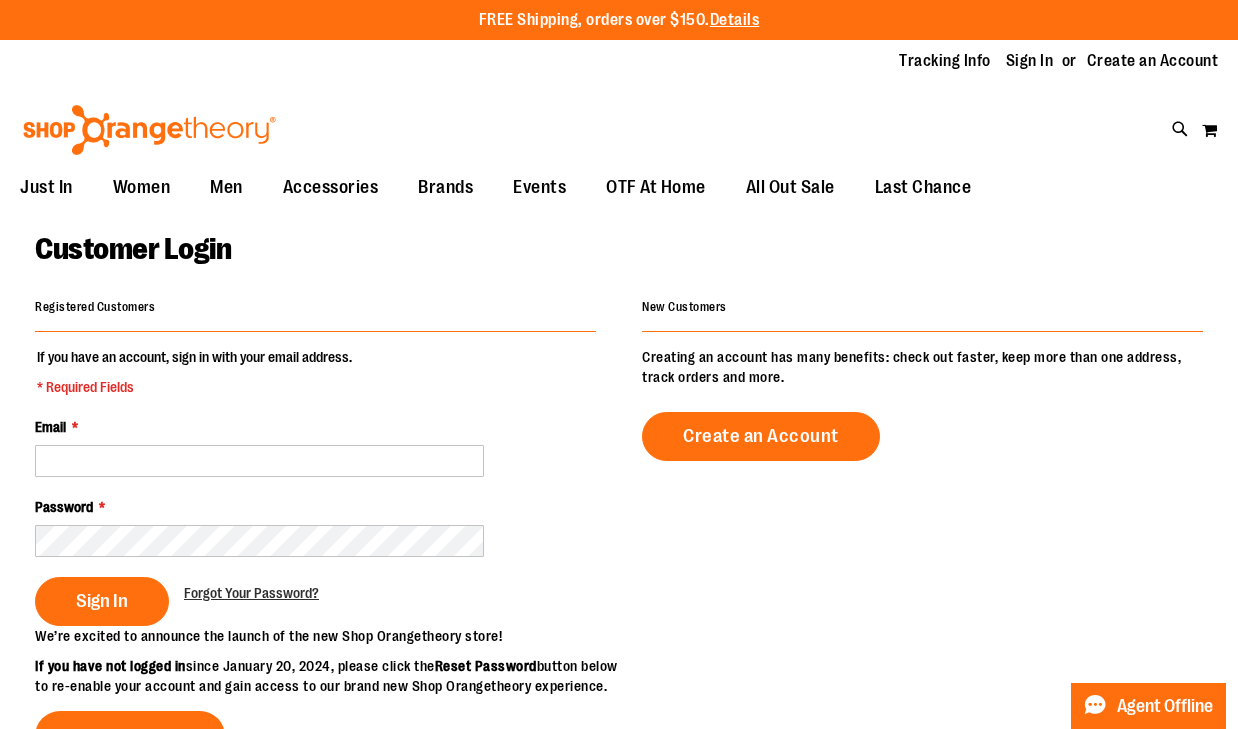 scroll, scrollTop: 0, scrollLeft: 0, axis: both 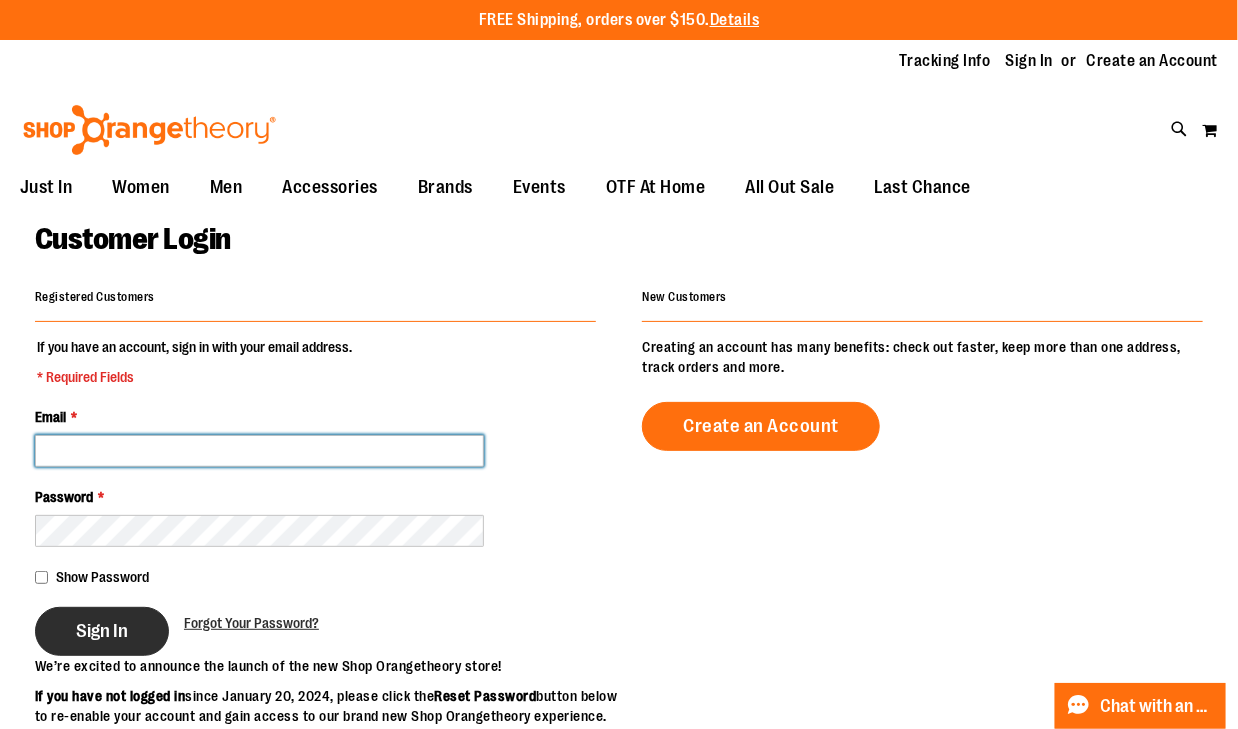 type on "**********" 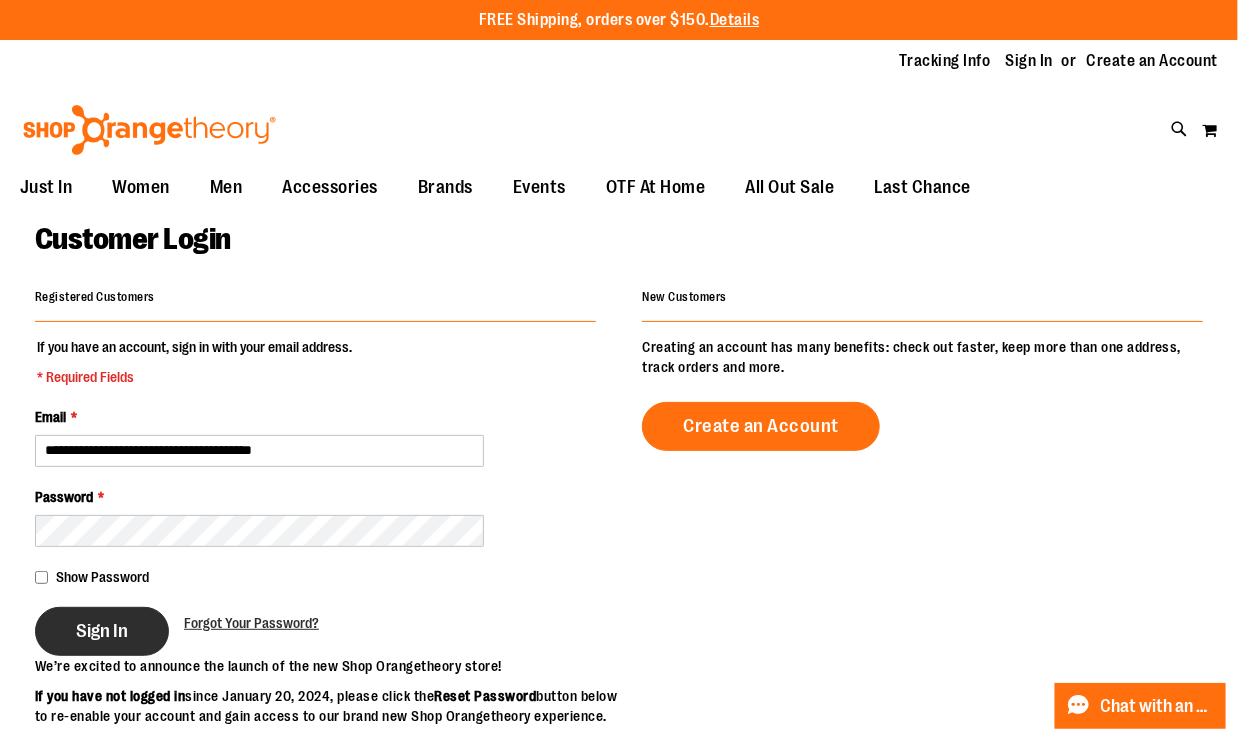 type on "**********" 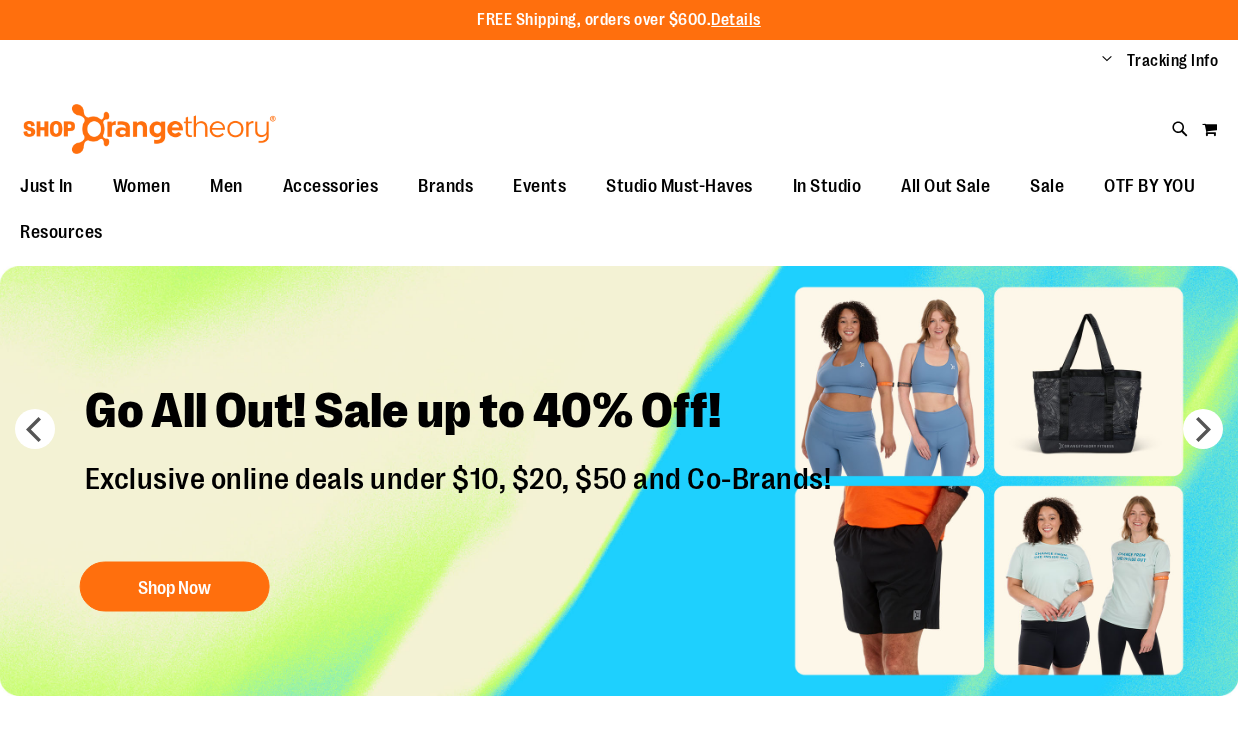 scroll, scrollTop: 0, scrollLeft: 0, axis: both 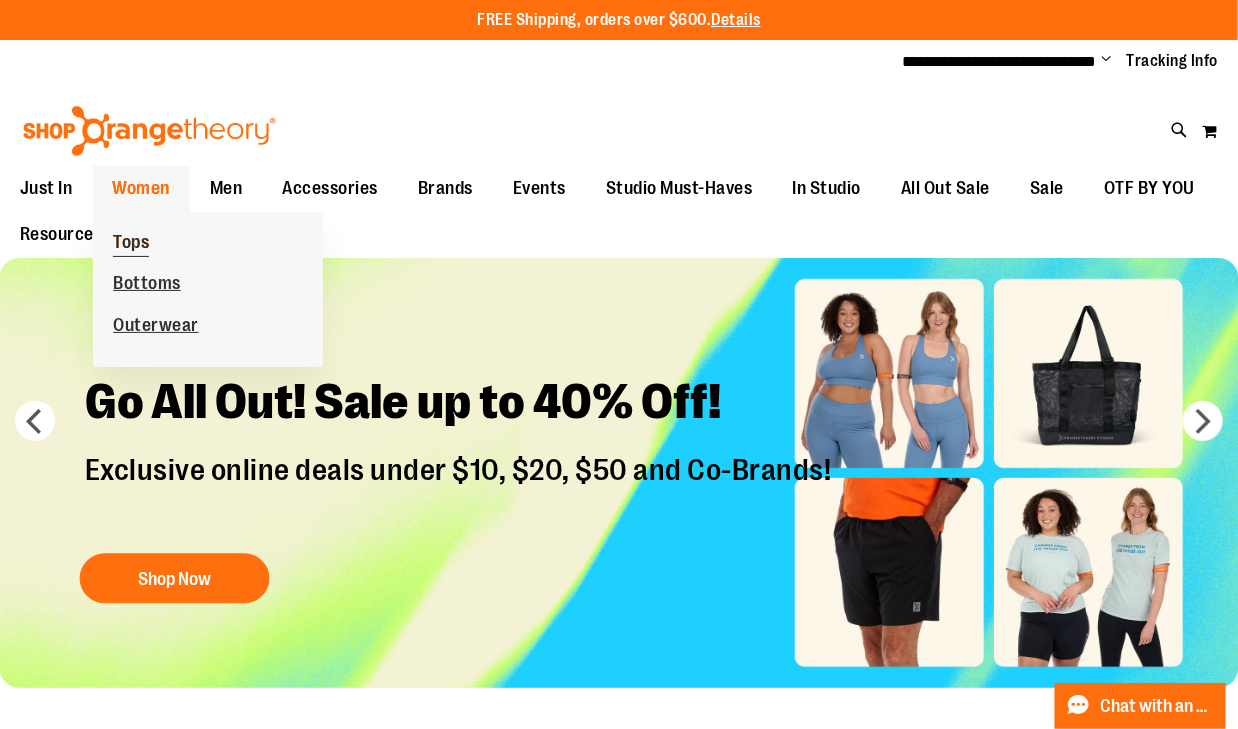 type on "**********" 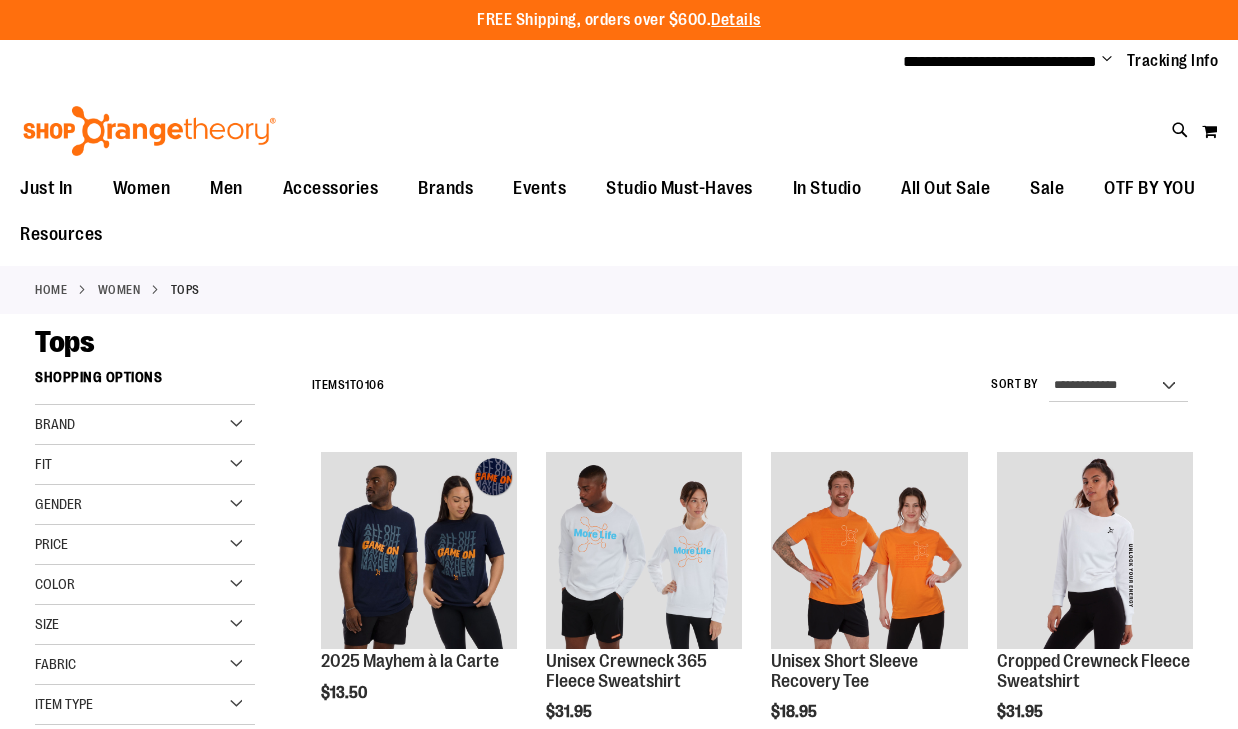 scroll, scrollTop: 0, scrollLeft: 0, axis: both 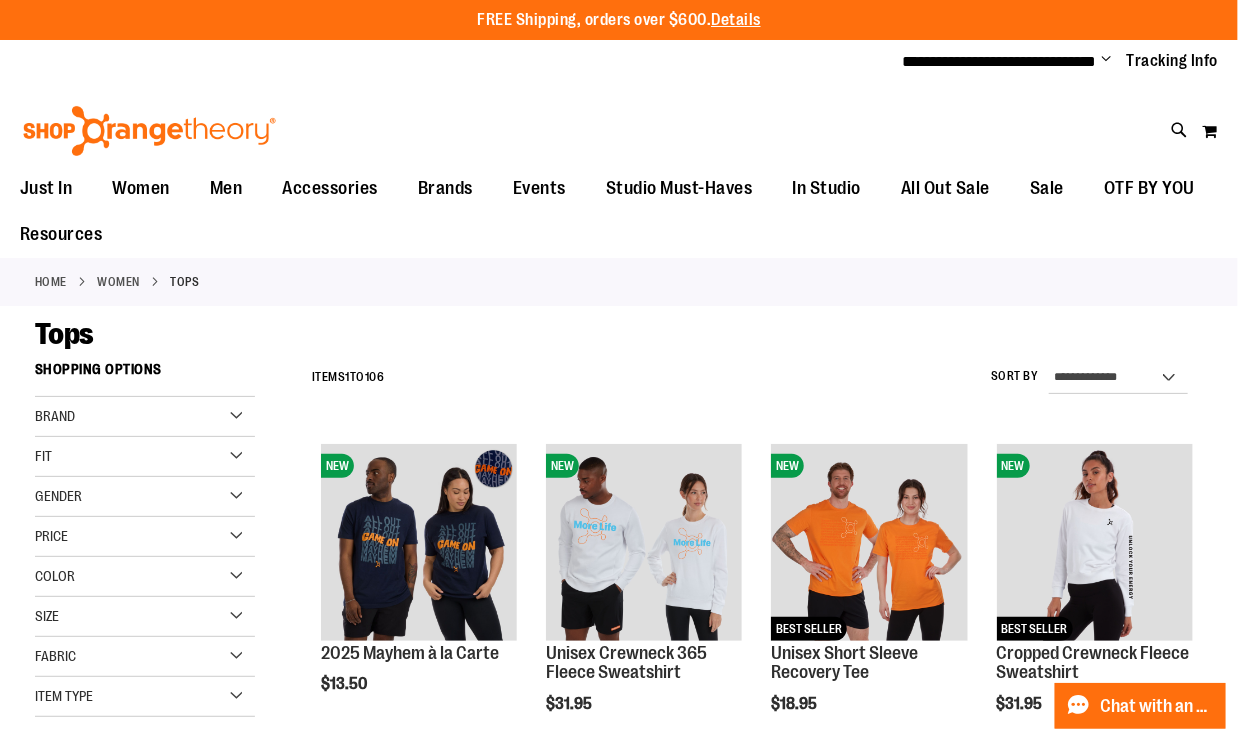 type on "**********" 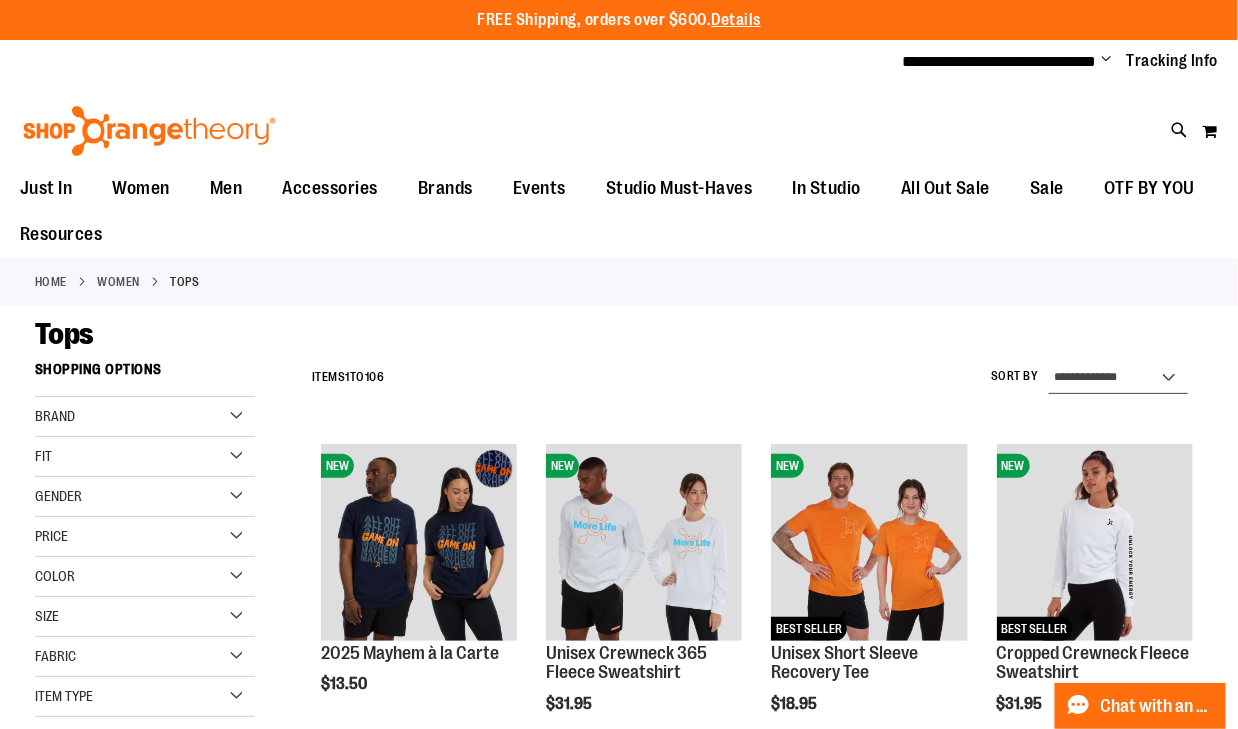 click on "**********" at bounding box center [1118, 378] 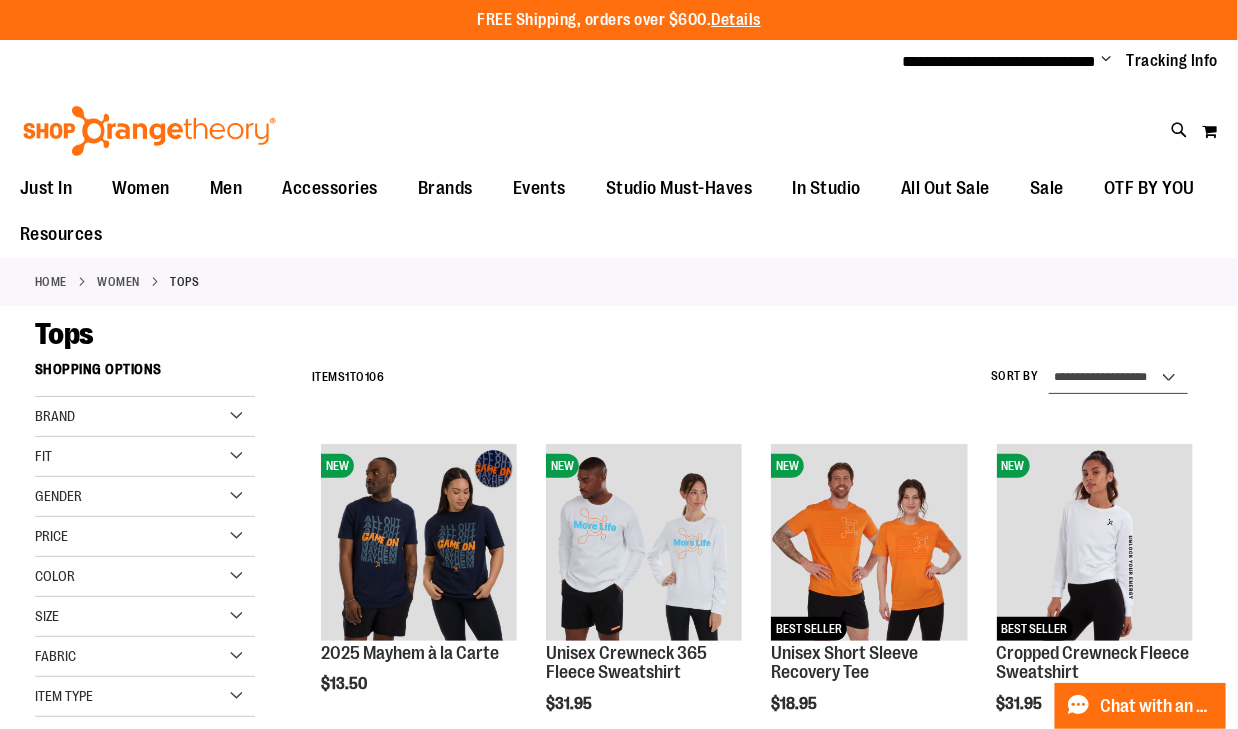 click on "**********" at bounding box center [1118, 378] 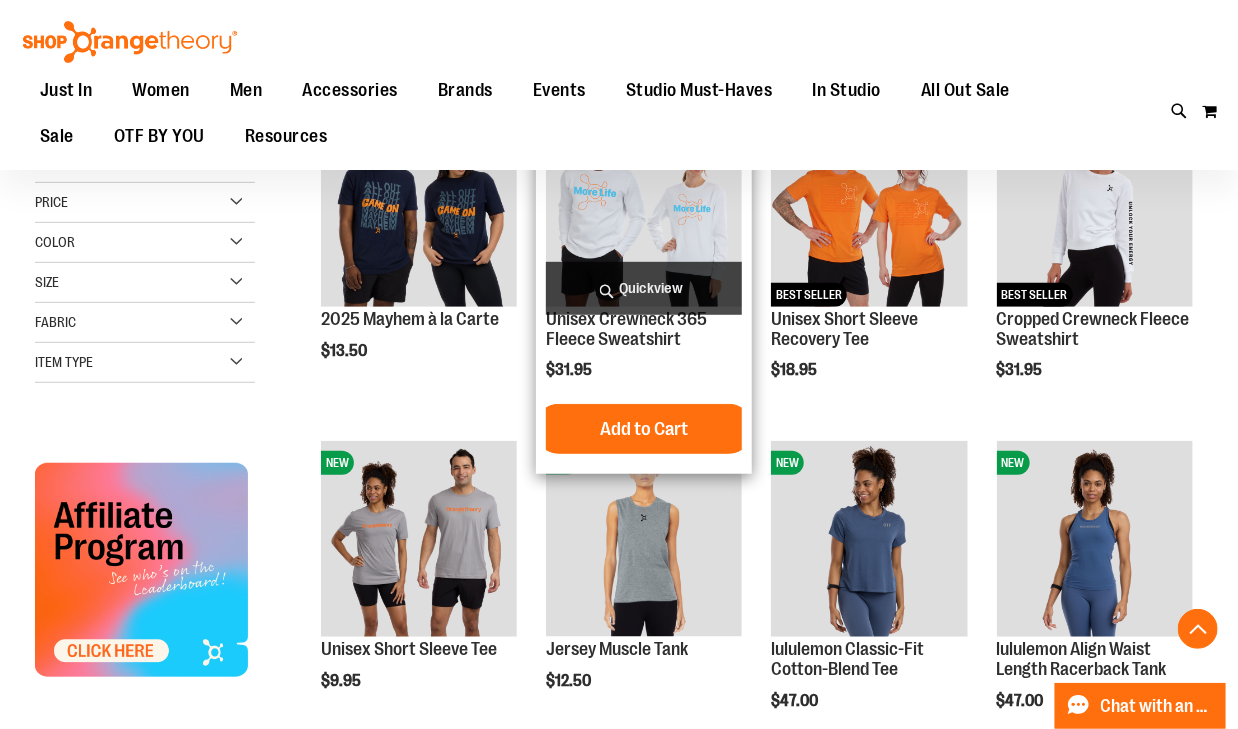 scroll, scrollTop: 350, scrollLeft: 0, axis: vertical 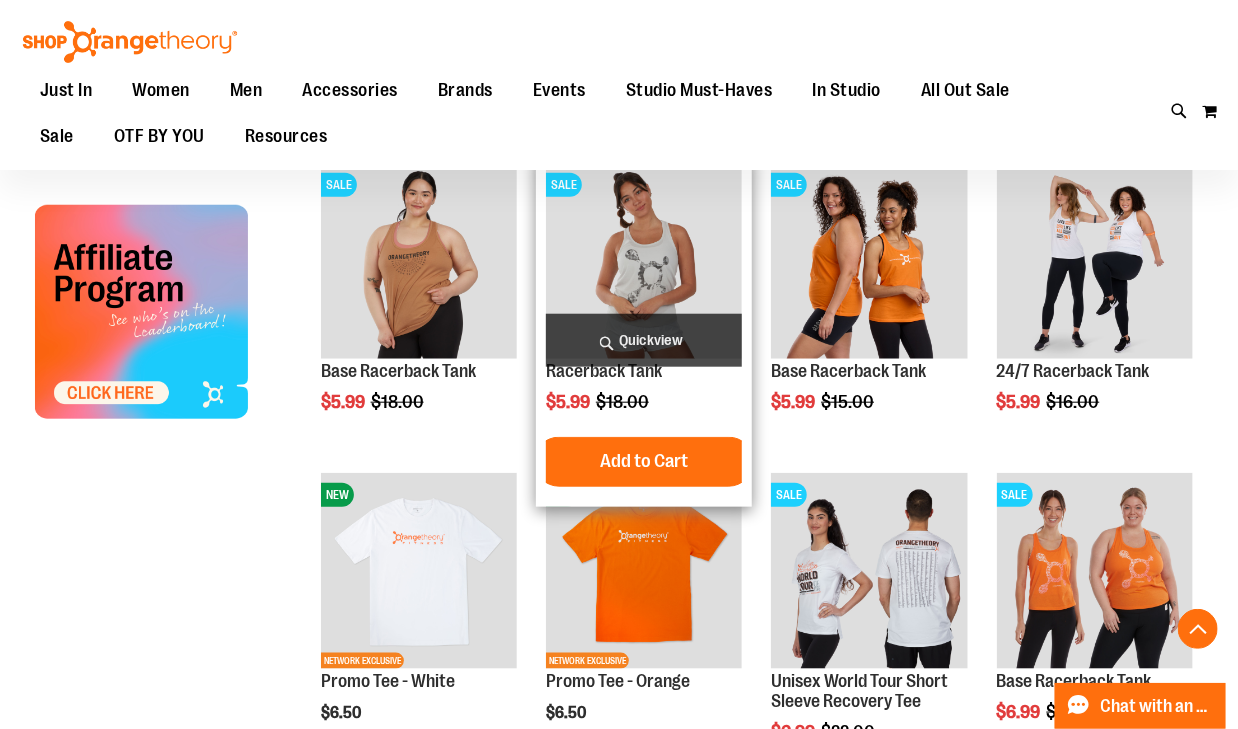 click on "Quickview" at bounding box center [644, 340] 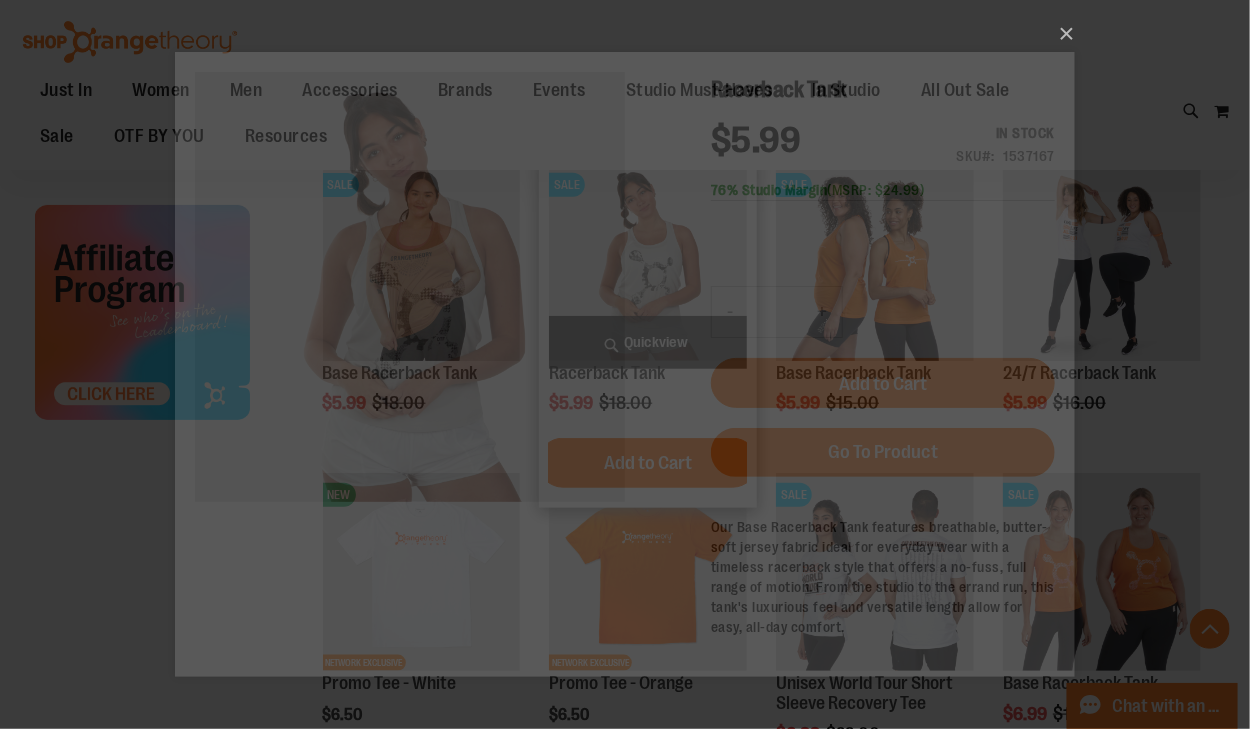 scroll, scrollTop: 0, scrollLeft: 0, axis: both 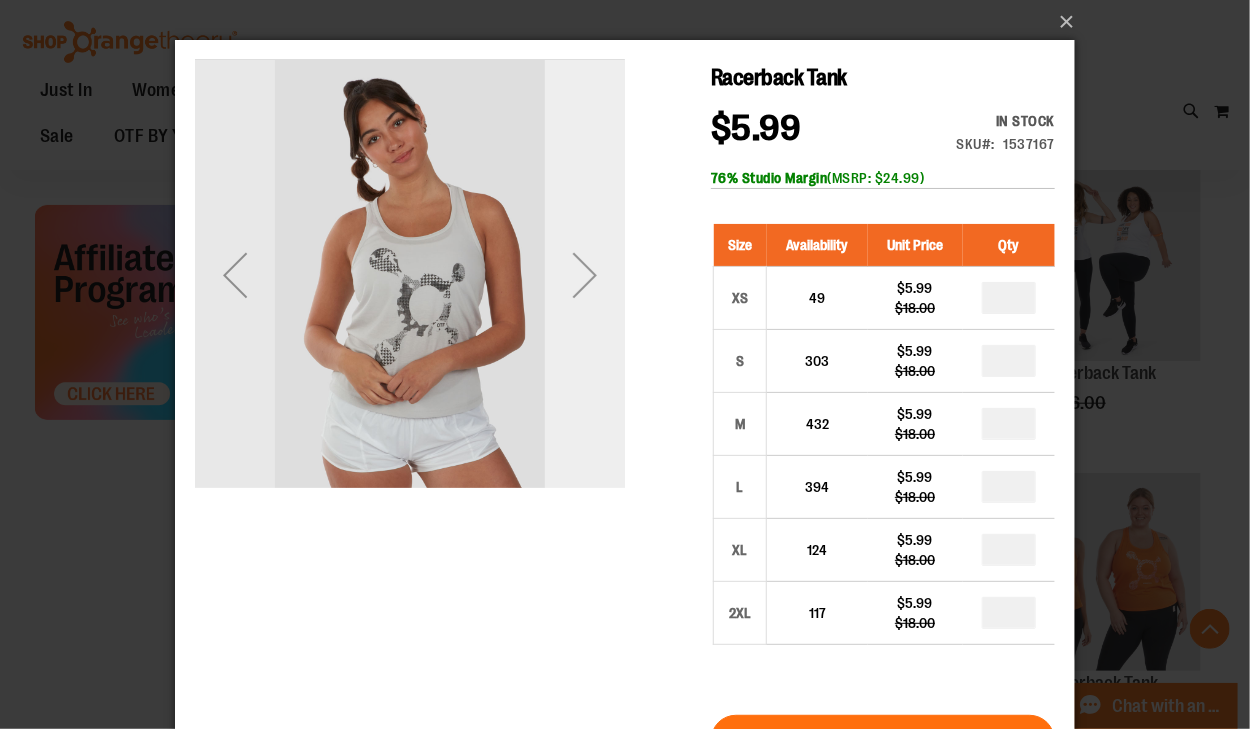 click at bounding box center [584, 274] 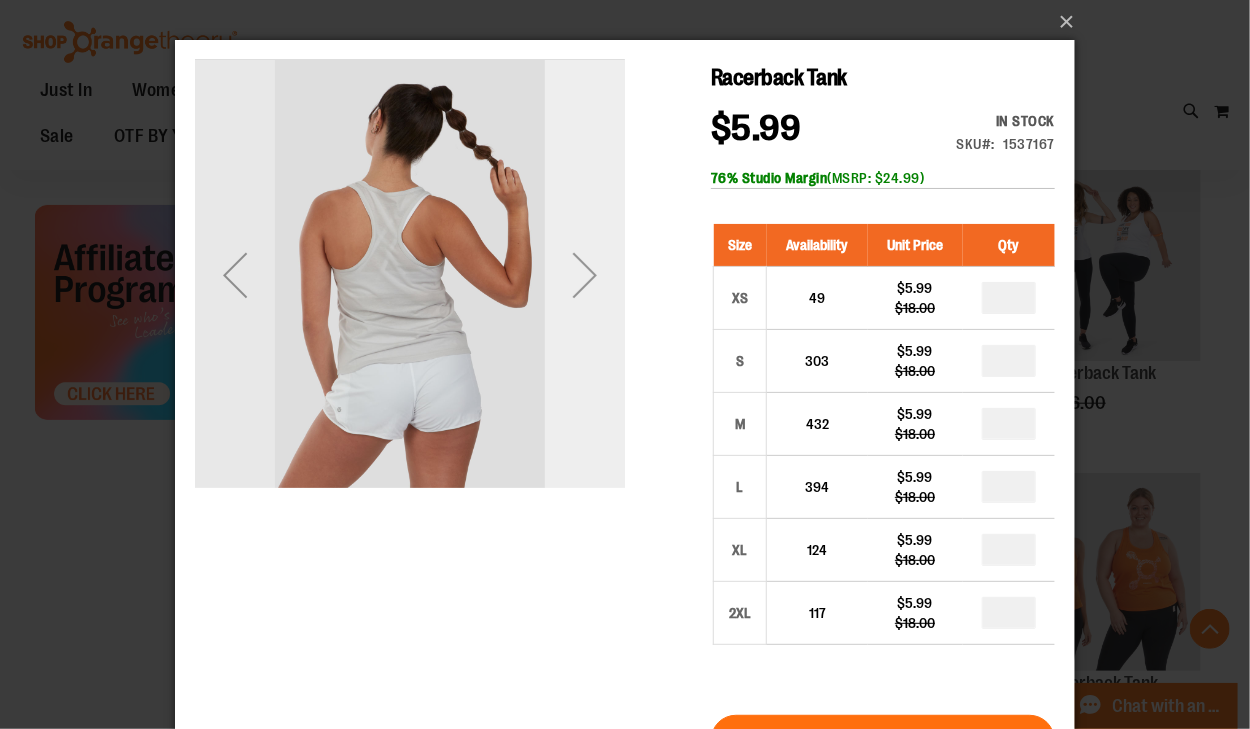 click at bounding box center [584, 274] 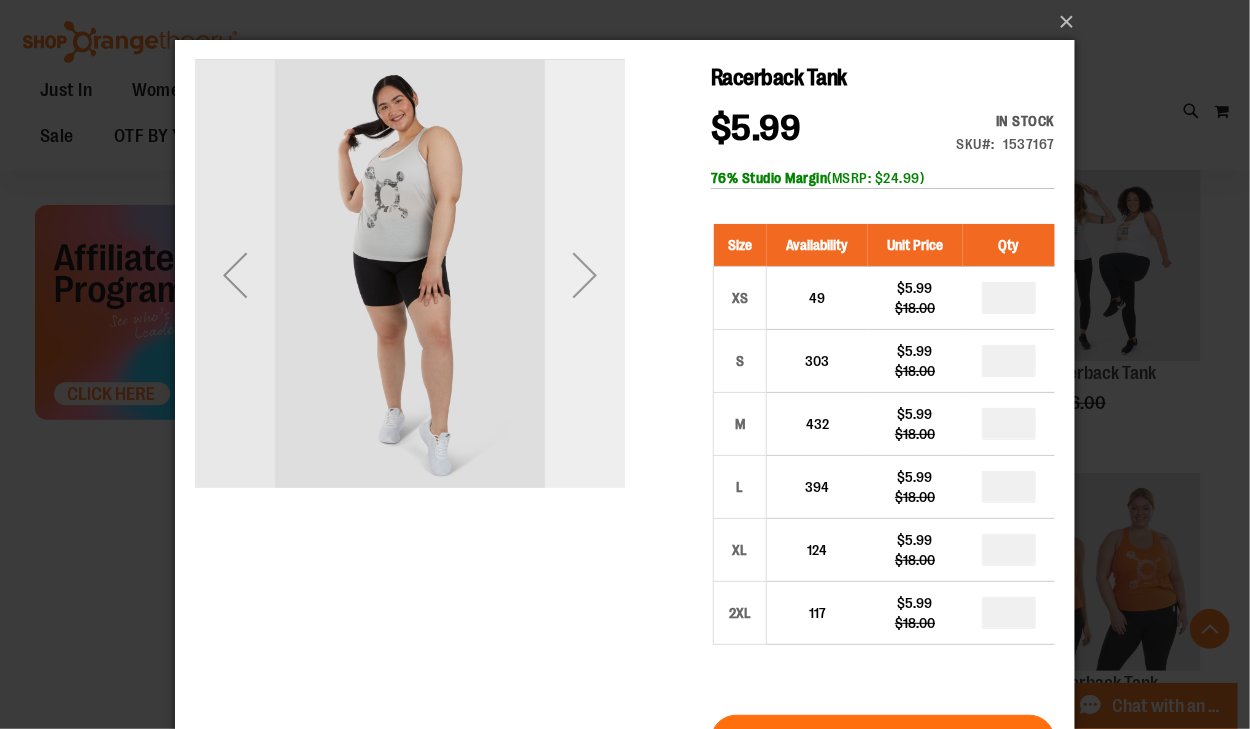 click at bounding box center (584, 274) 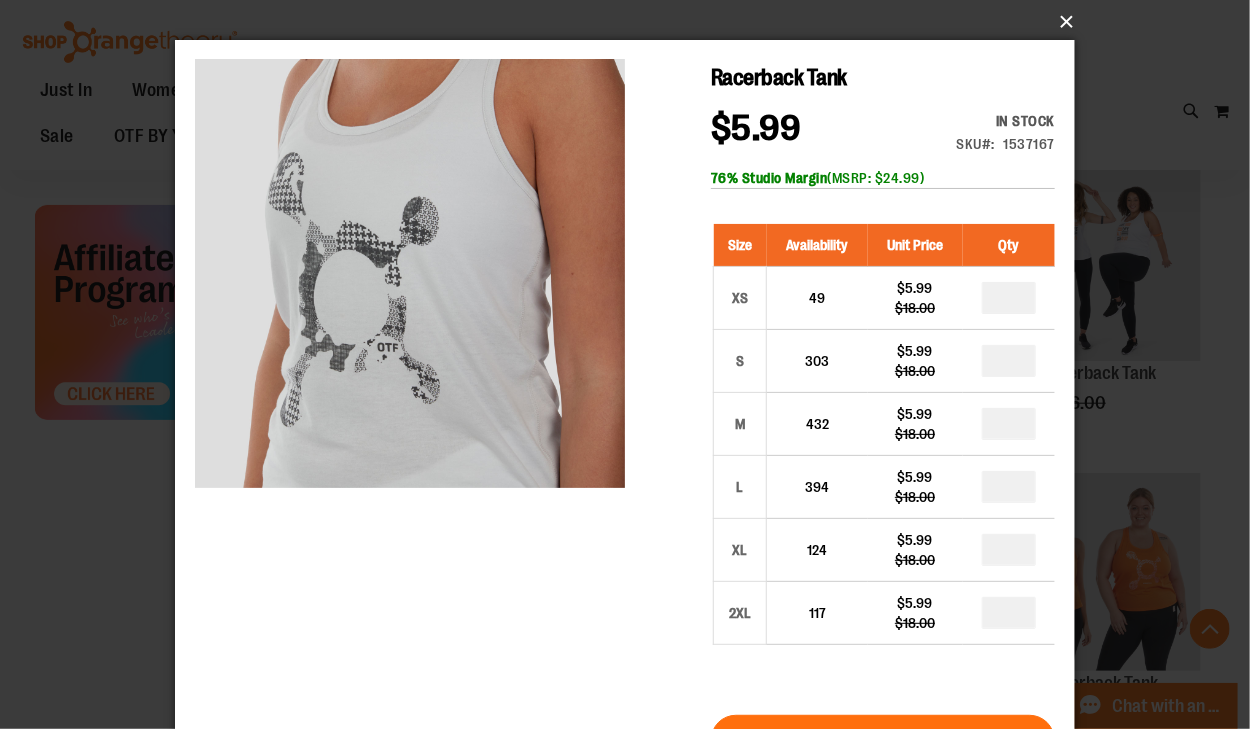 click on "×" at bounding box center [631, 22] 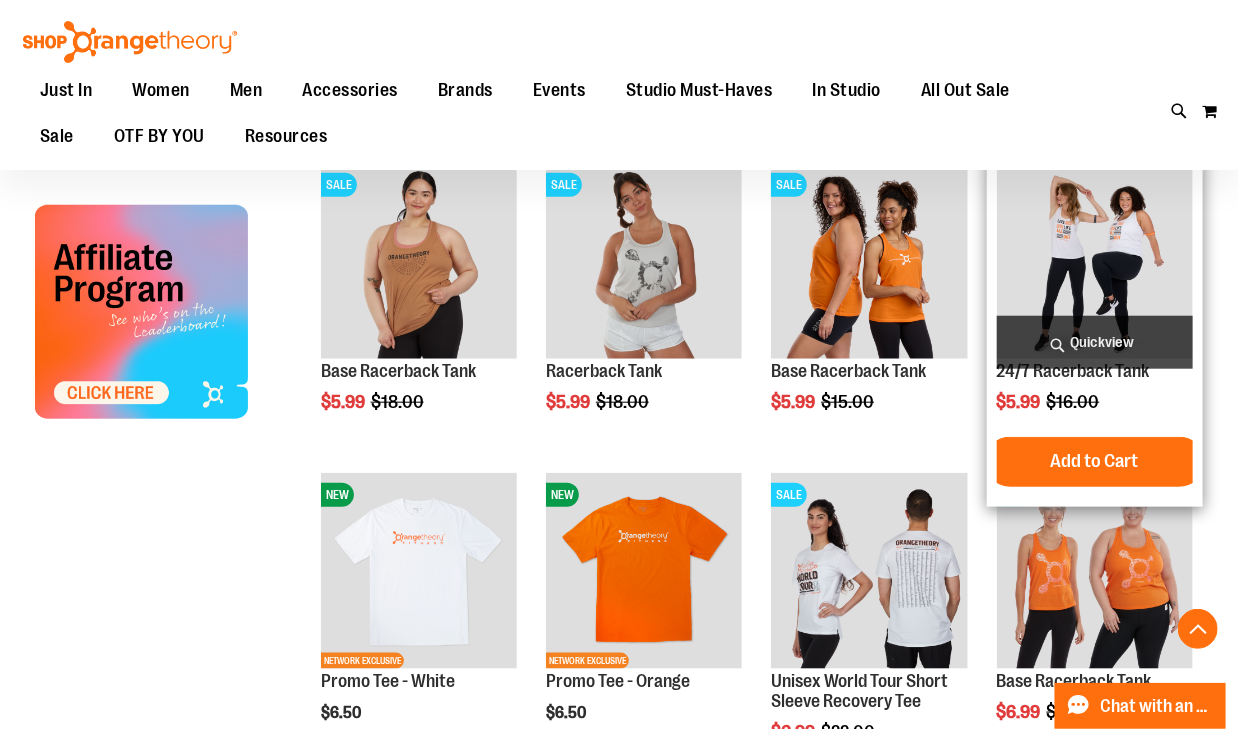 click on "Quickview" at bounding box center [1095, 342] 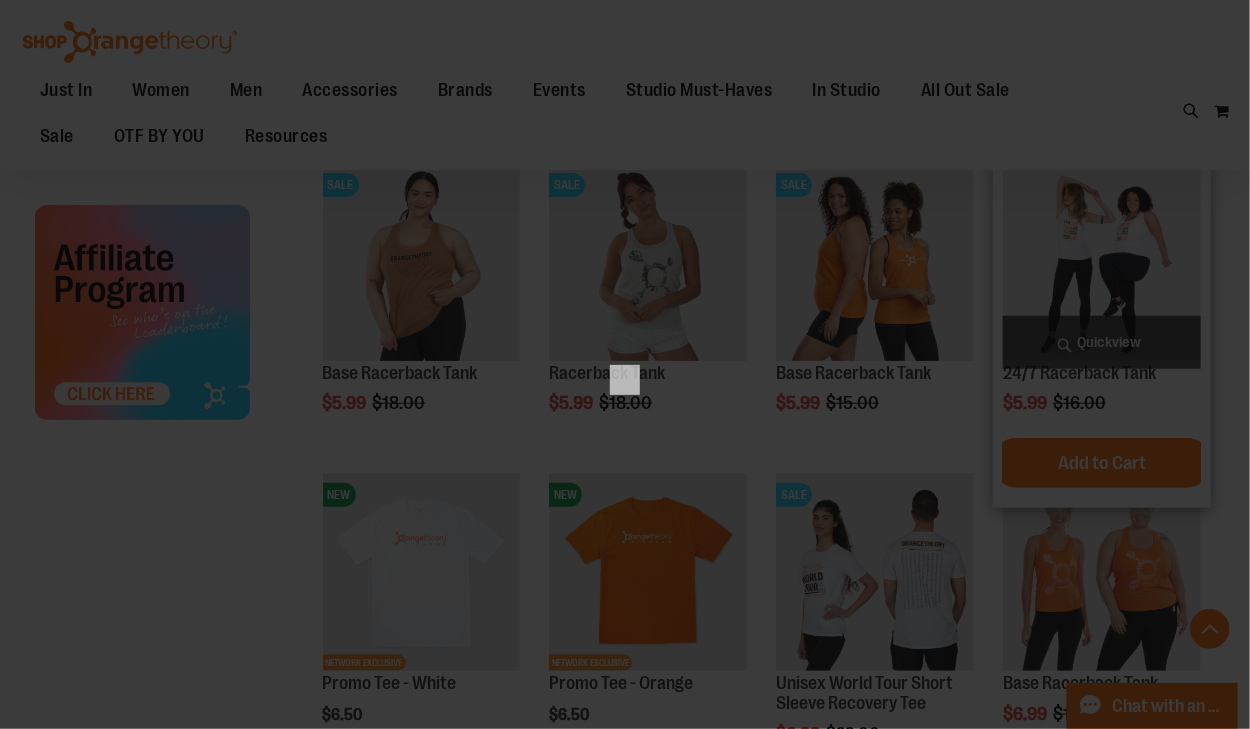 scroll, scrollTop: 0, scrollLeft: 0, axis: both 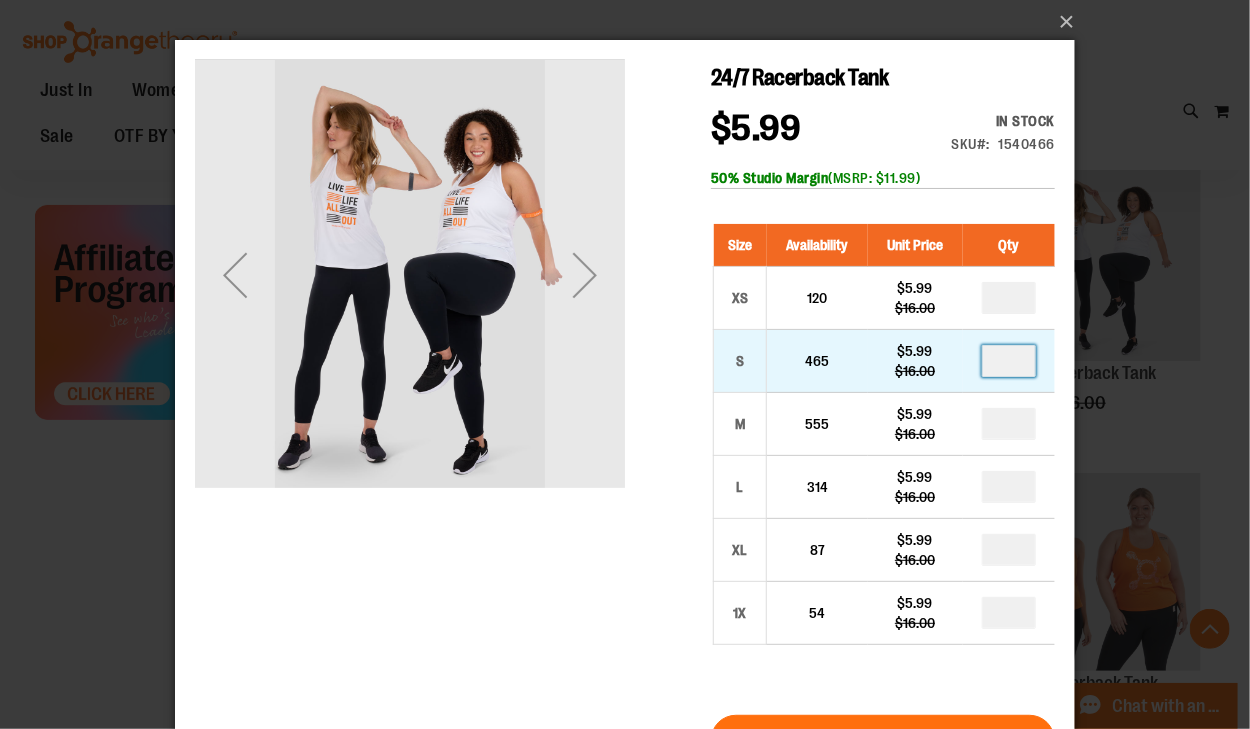 drag, startPoint x: 1014, startPoint y: 362, endPoint x: 1003, endPoint y: 362, distance: 11 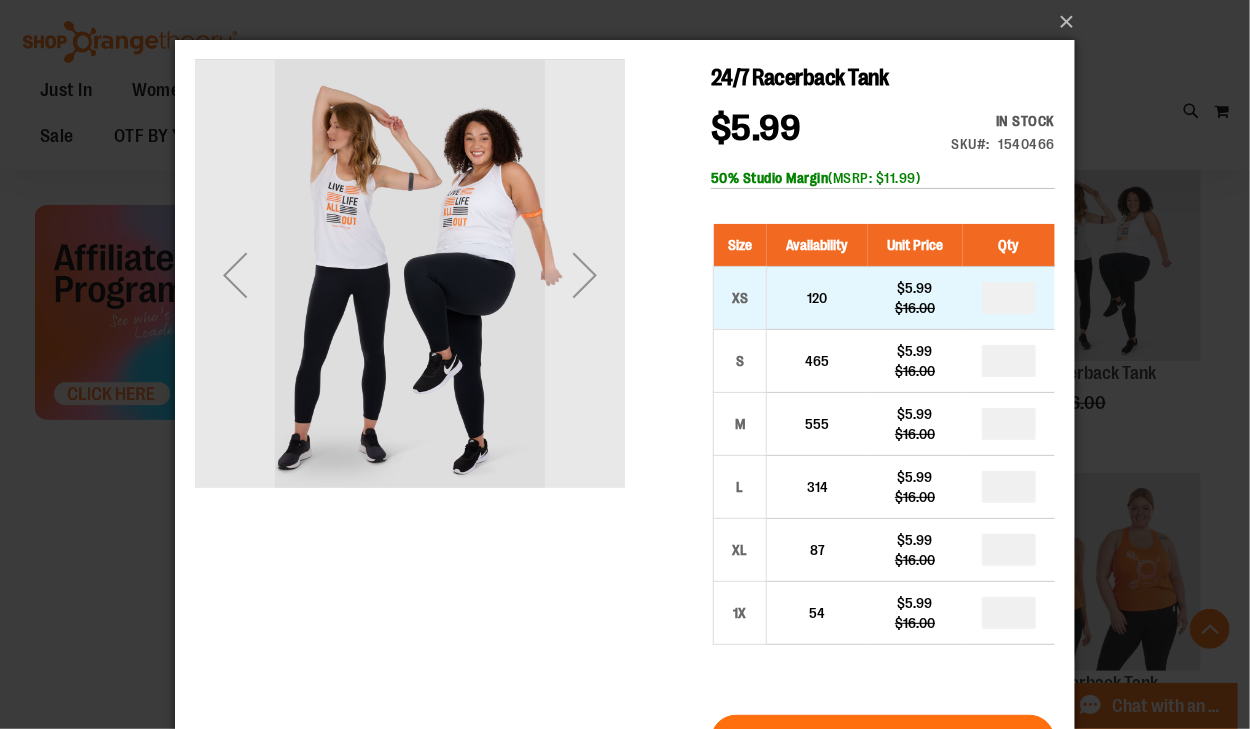 drag, startPoint x: 1022, startPoint y: 296, endPoint x: 1001, endPoint y: 291, distance: 21.587032 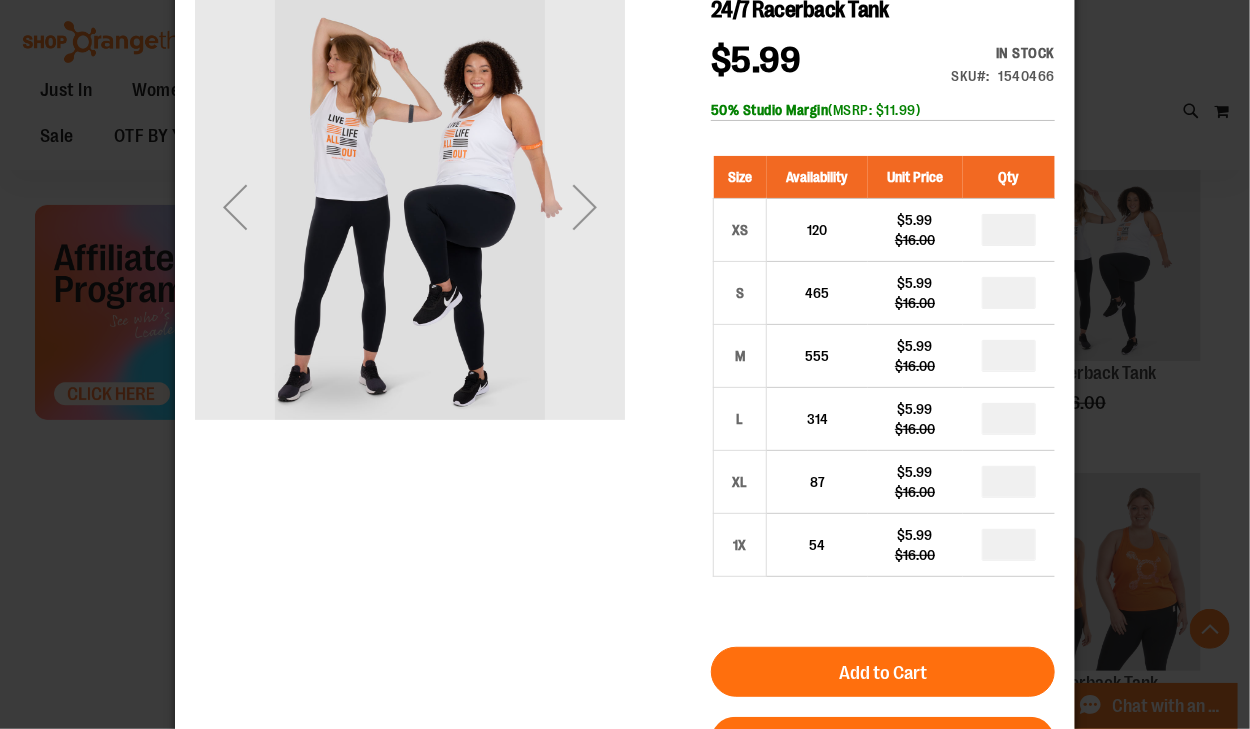 scroll, scrollTop: 160, scrollLeft: 0, axis: vertical 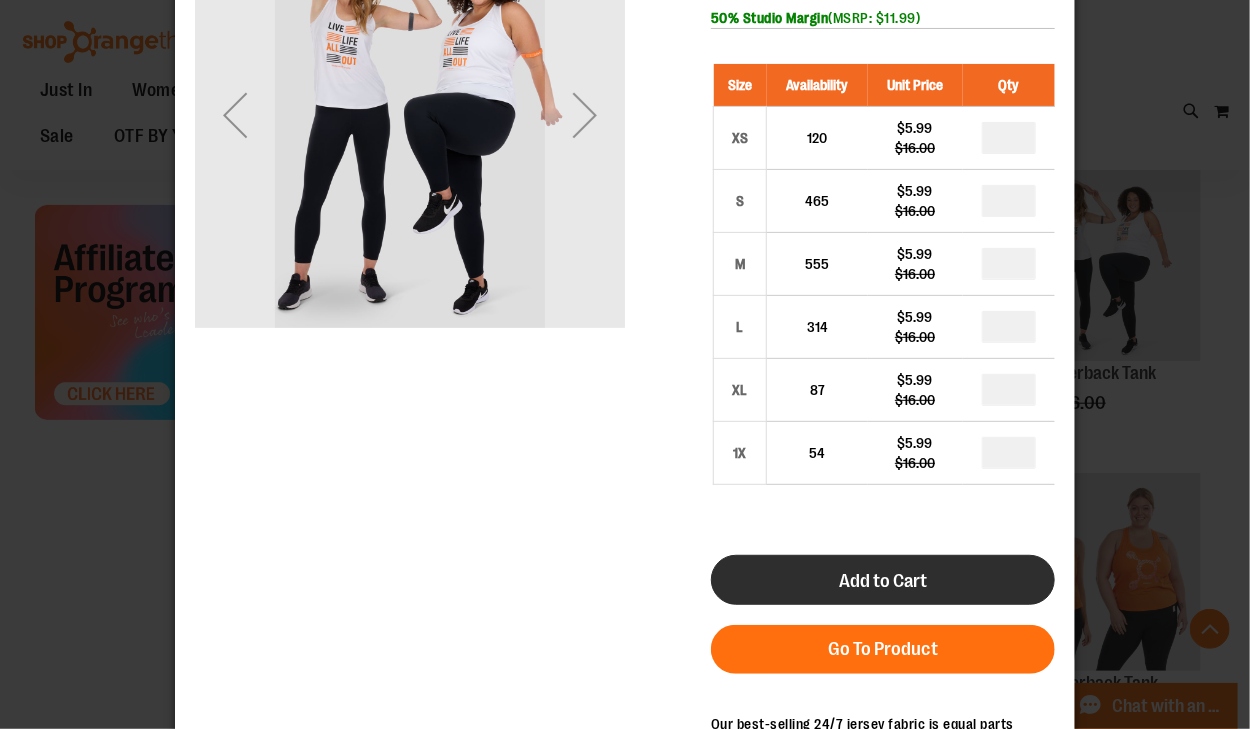 click on "Add to Cart" at bounding box center (882, 582) 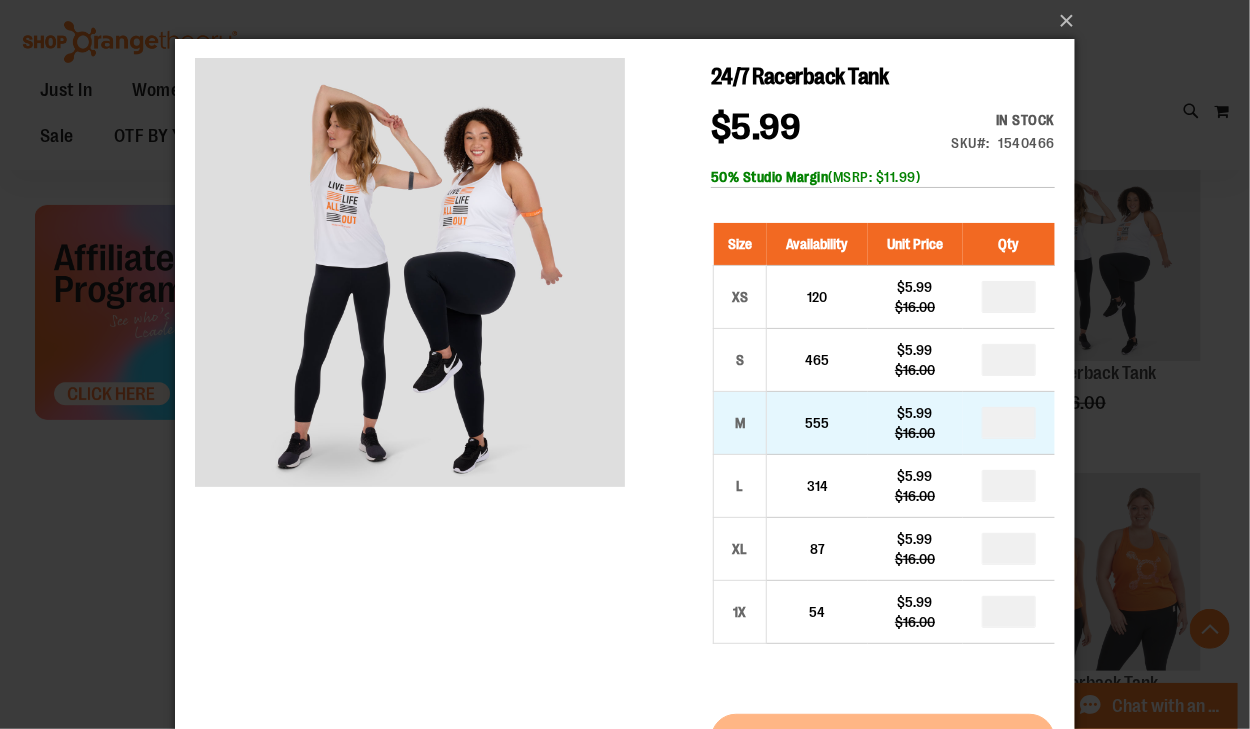 scroll, scrollTop: 0, scrollLeft: 0, axis: both 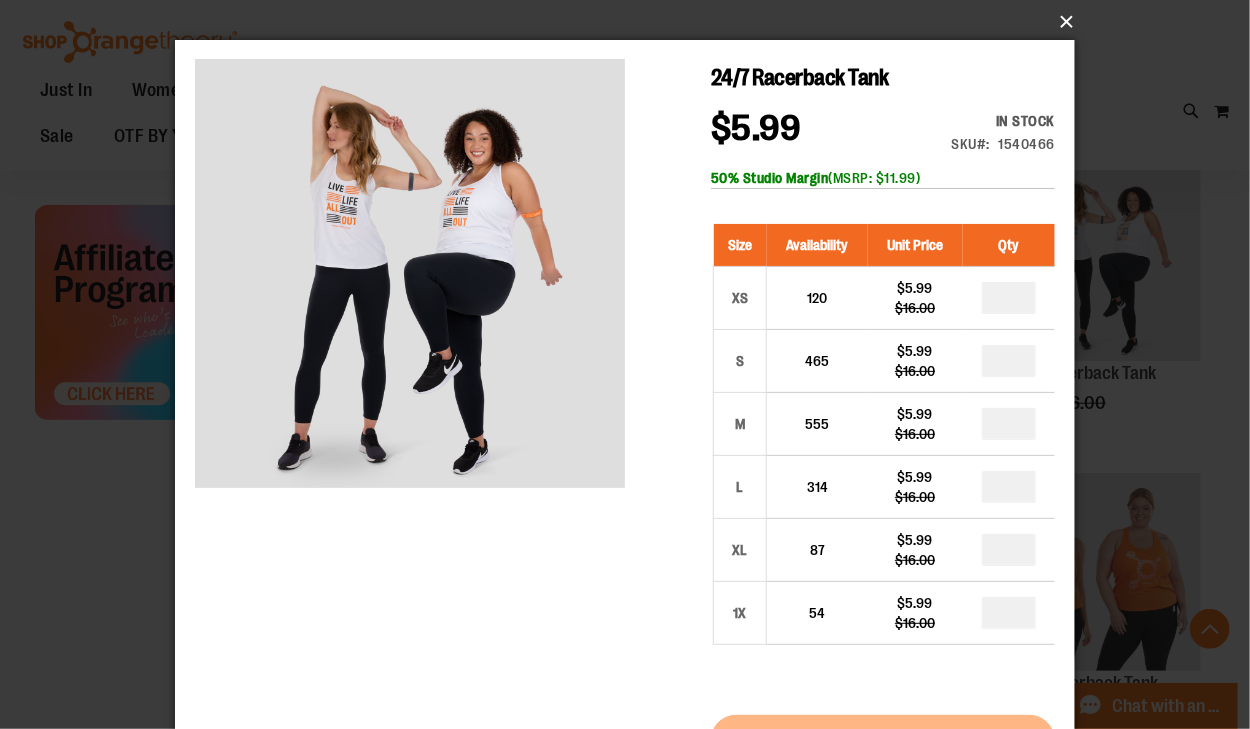 click on "×" at bounding box center [631, 22] 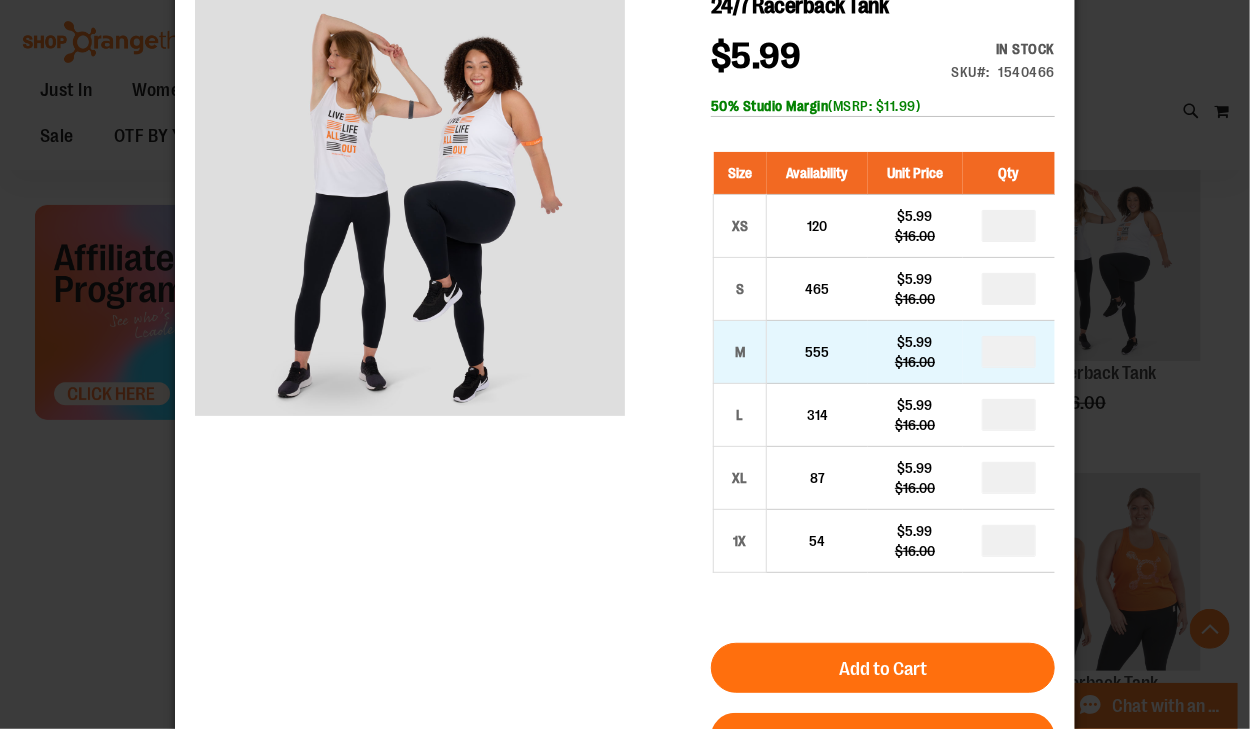 scroll, scrollTop: 0, scrollLeft: 0, axis: both 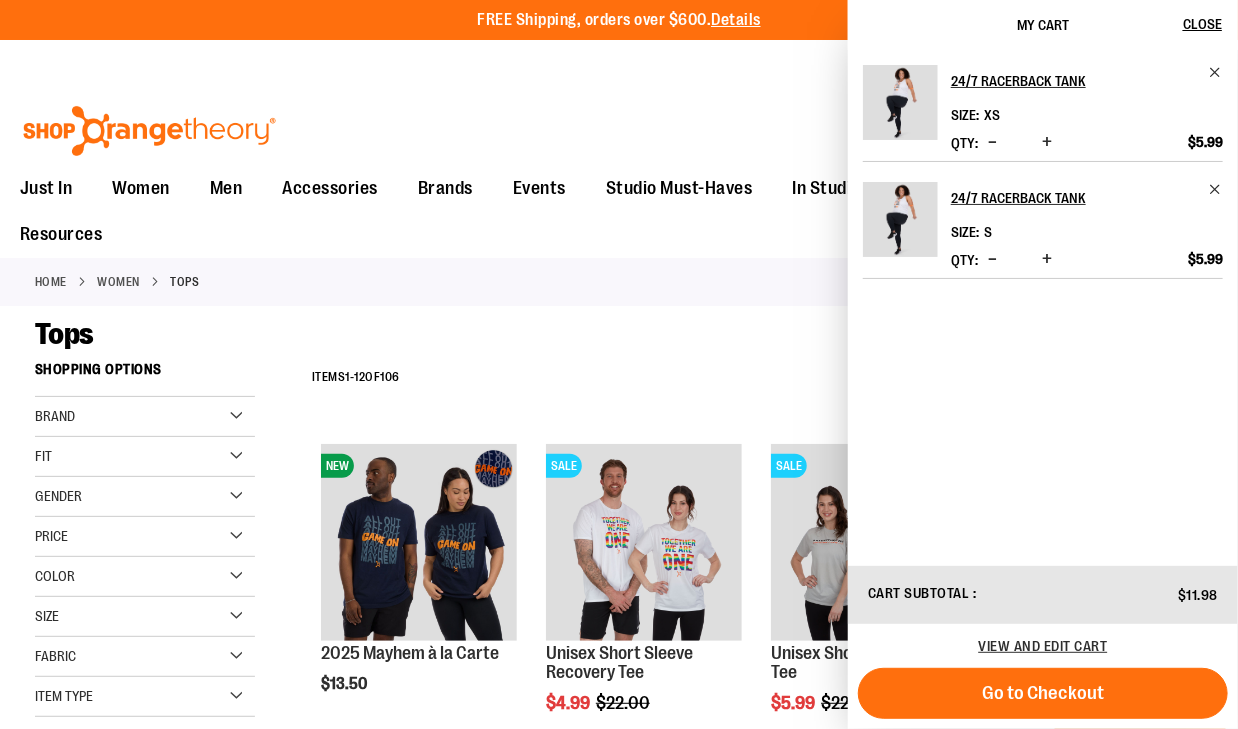 click on "Toggle Nav
Search
Popular Suggestions
Advanced Search" at bounding box center [619, 125] 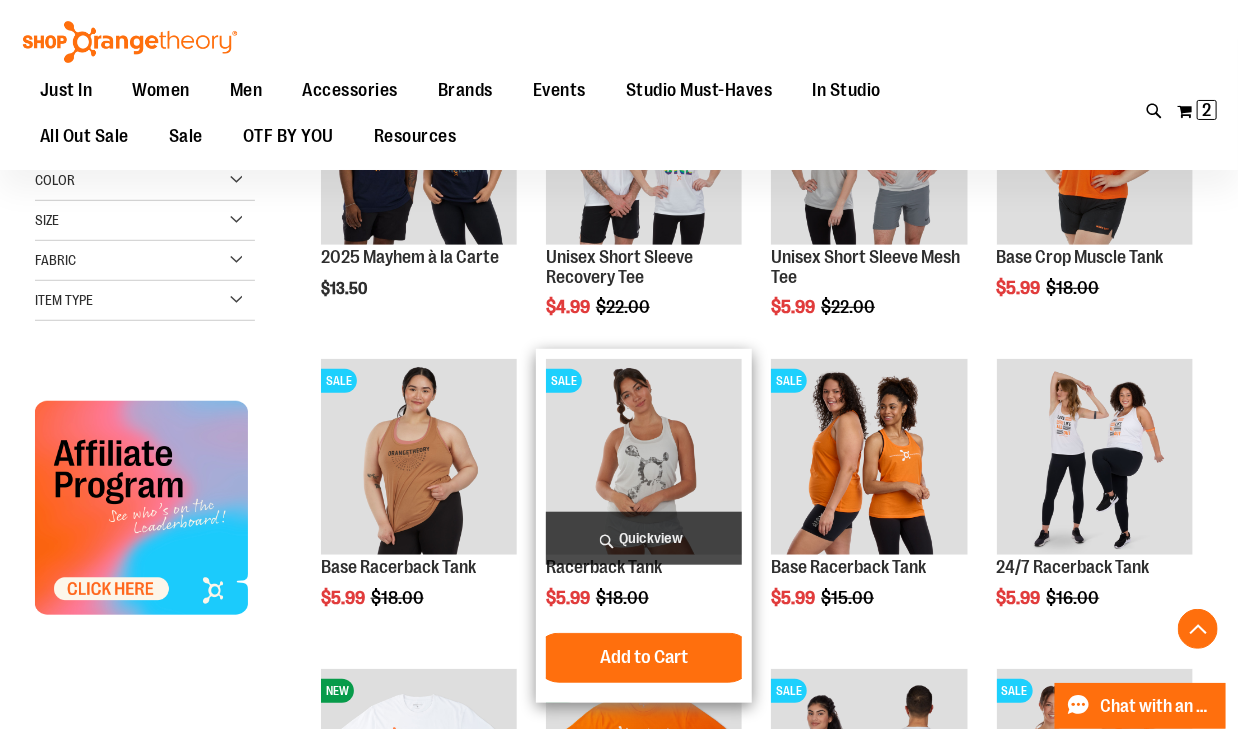 scroll, scrollTop: 400, scrollLeft: 0, axis: vertical 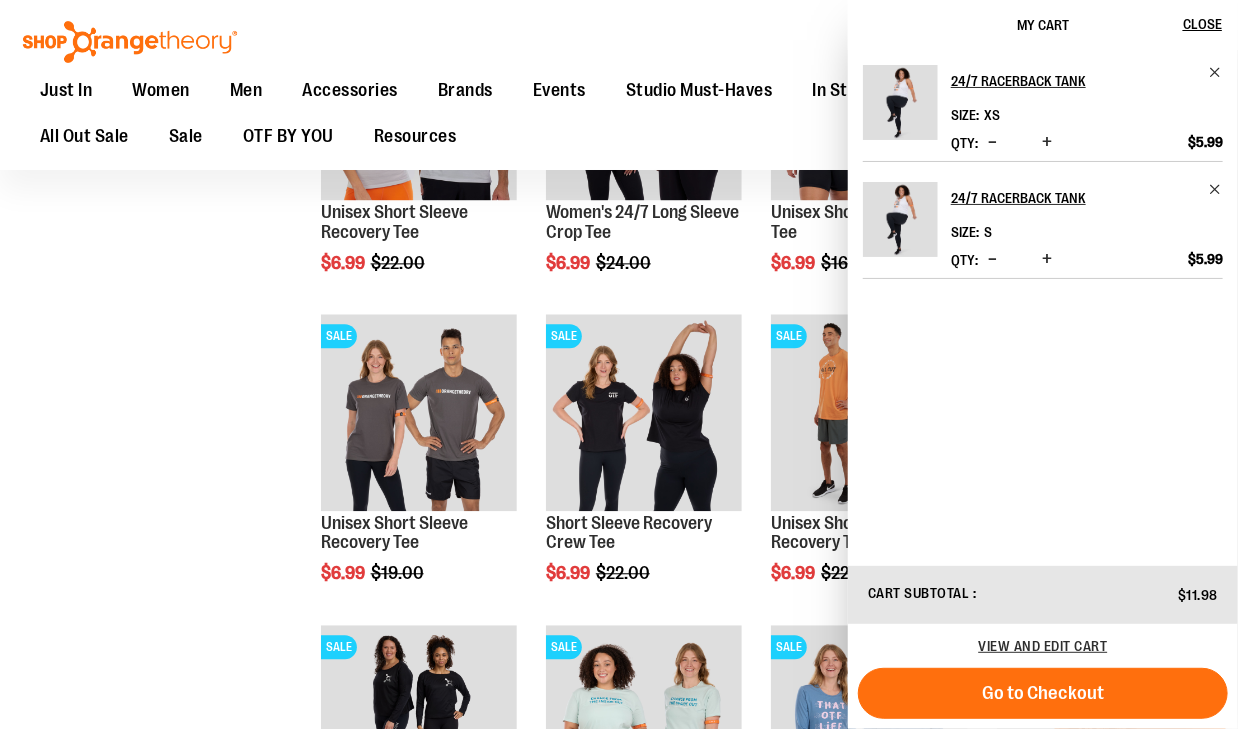 click on "**********" at bounding box center [619, 167] 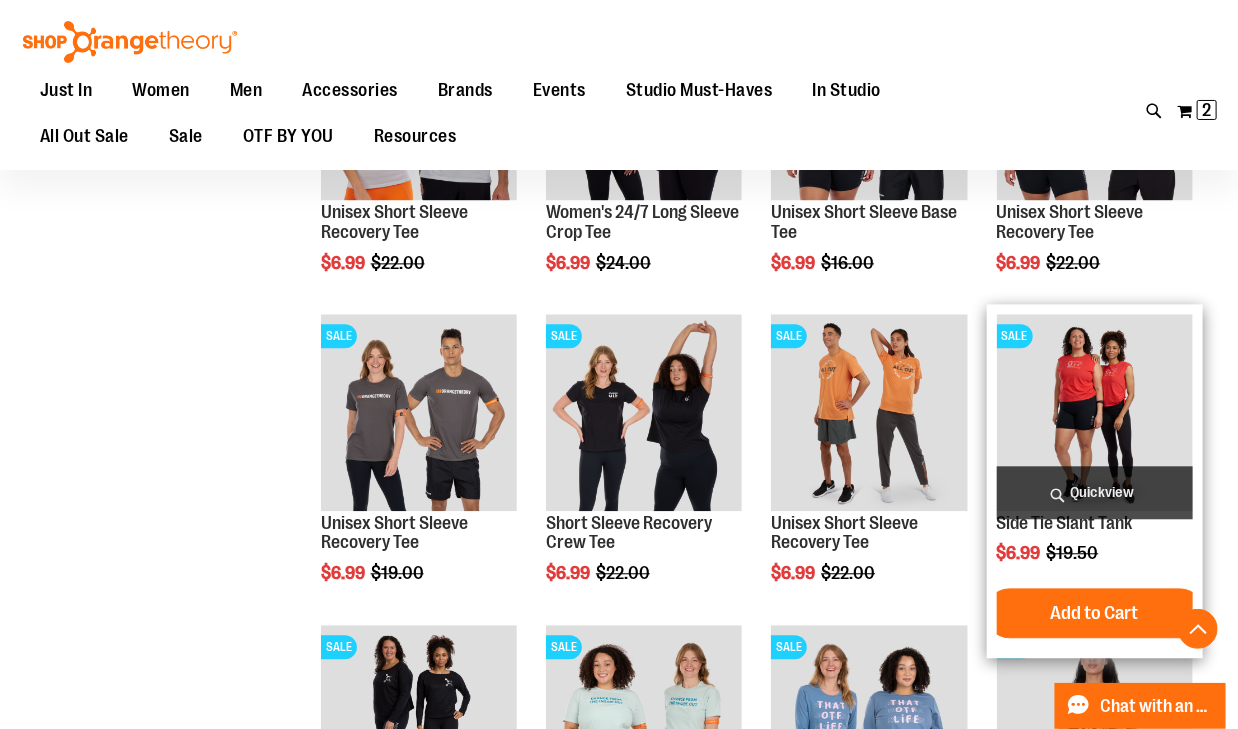 click on "Quickview" at bounding box center [1095, 492] 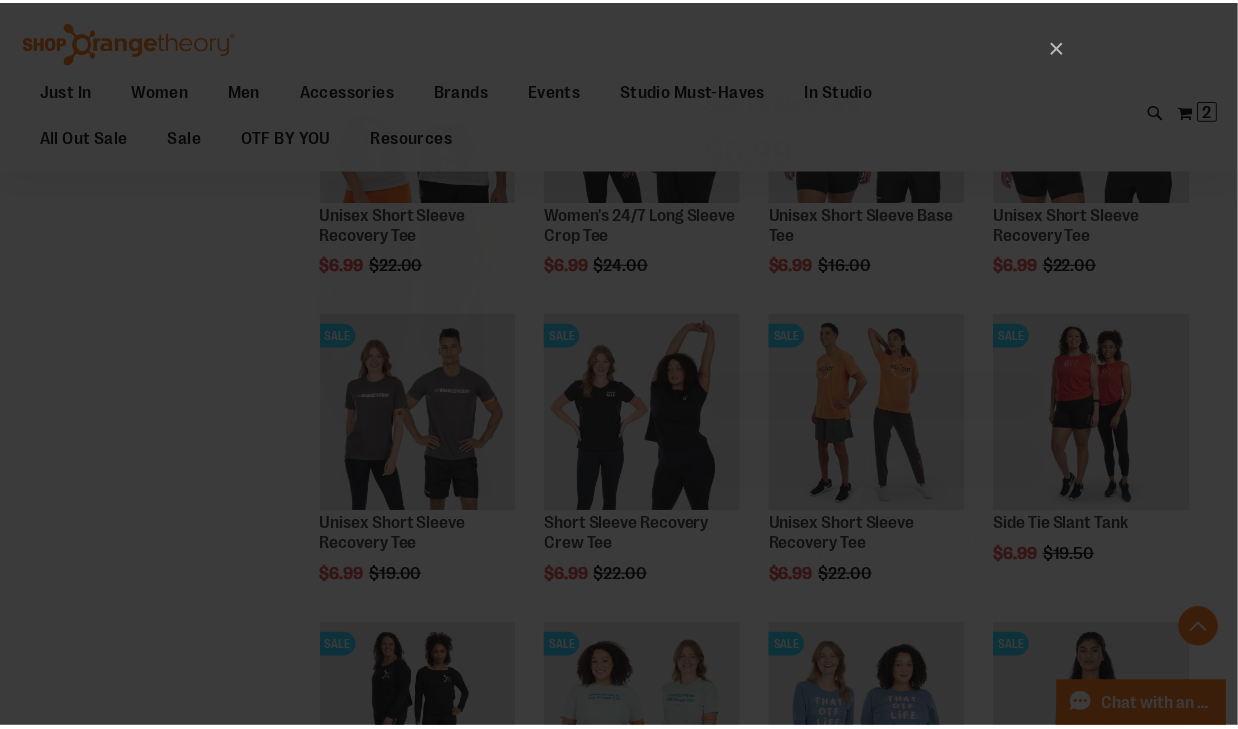 scroll, scrollTop: 0, scrollLeft: 0, axis: both 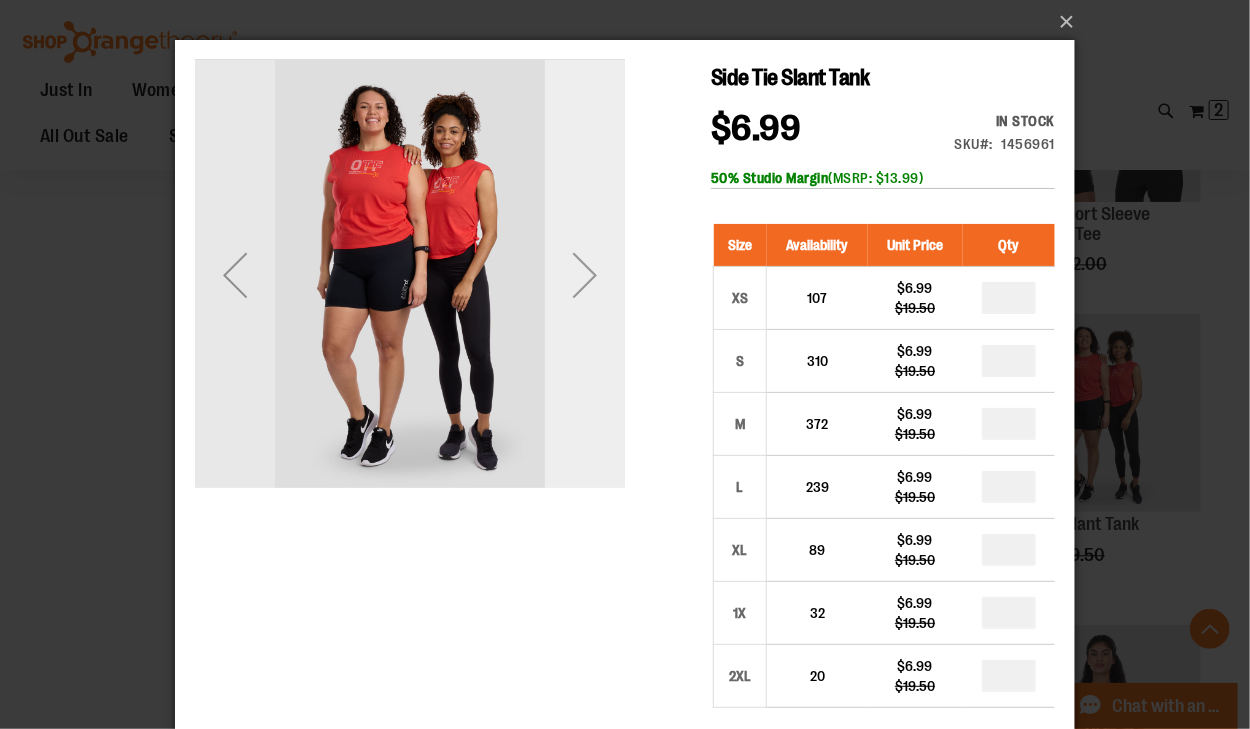 click at bounding box center (584, 274) 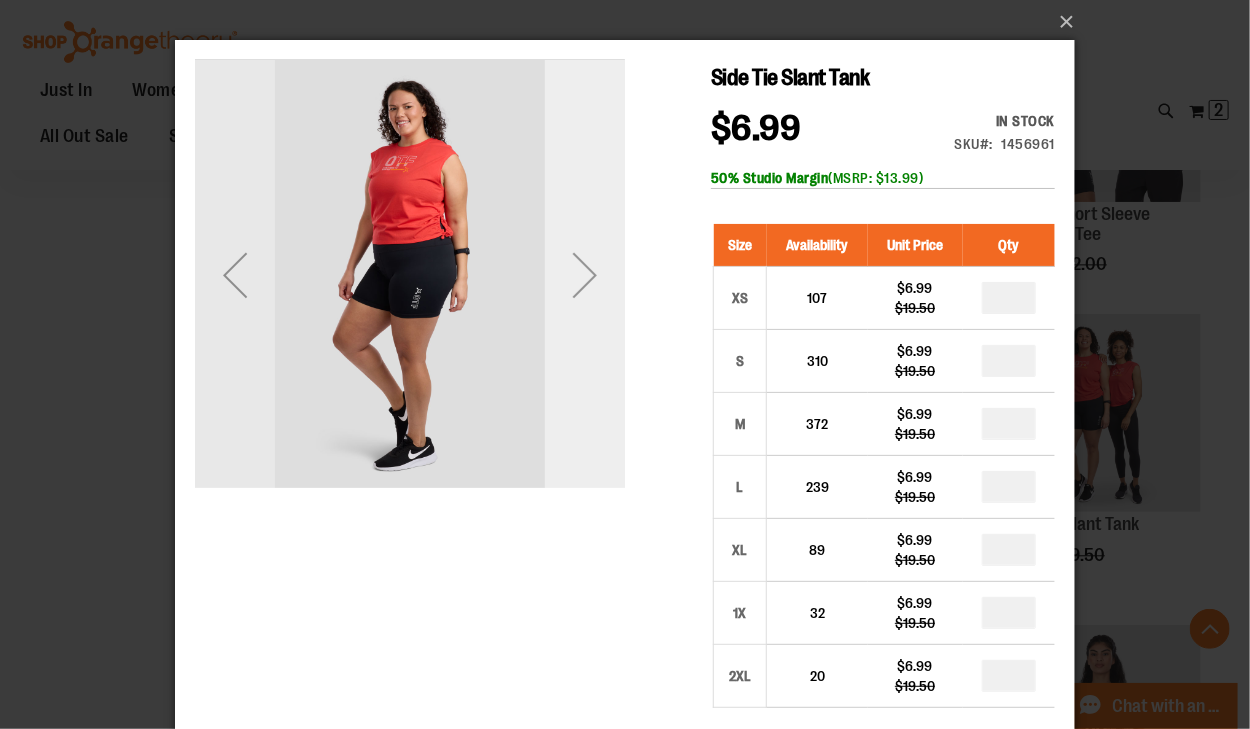 click at bounding box center [584, 274] 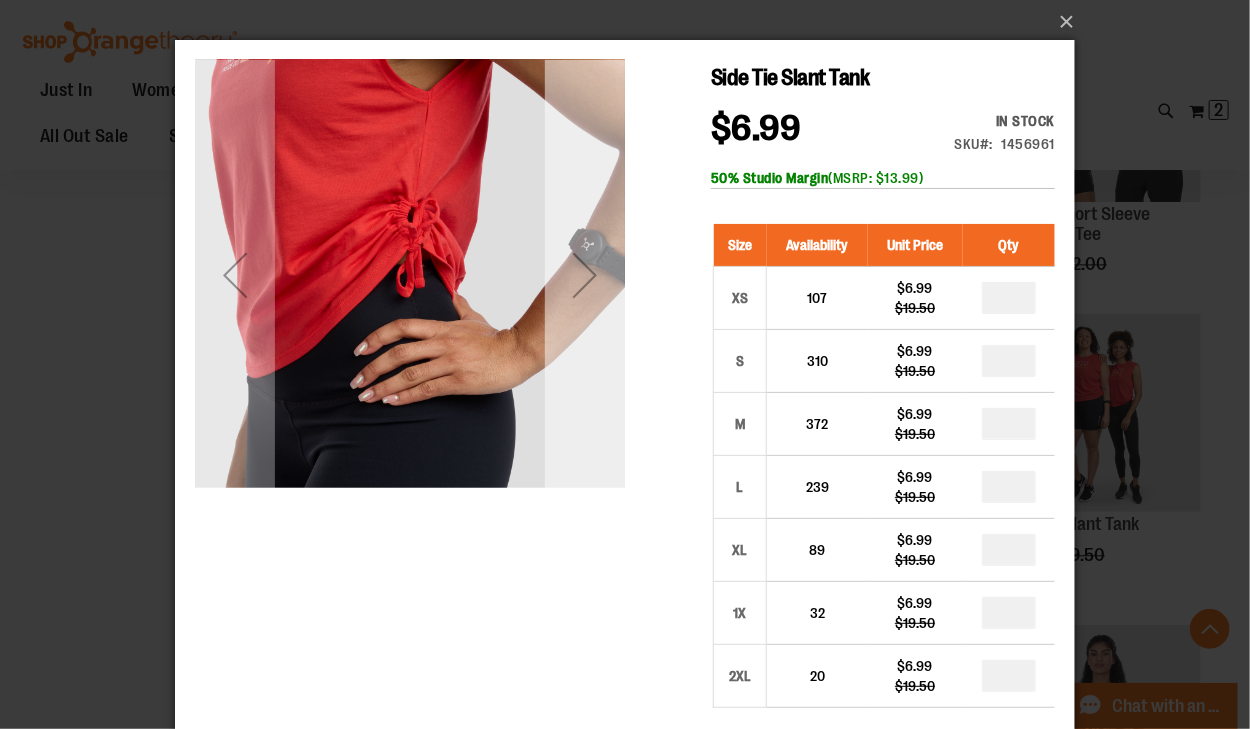 click at bounding box center [584, 274] 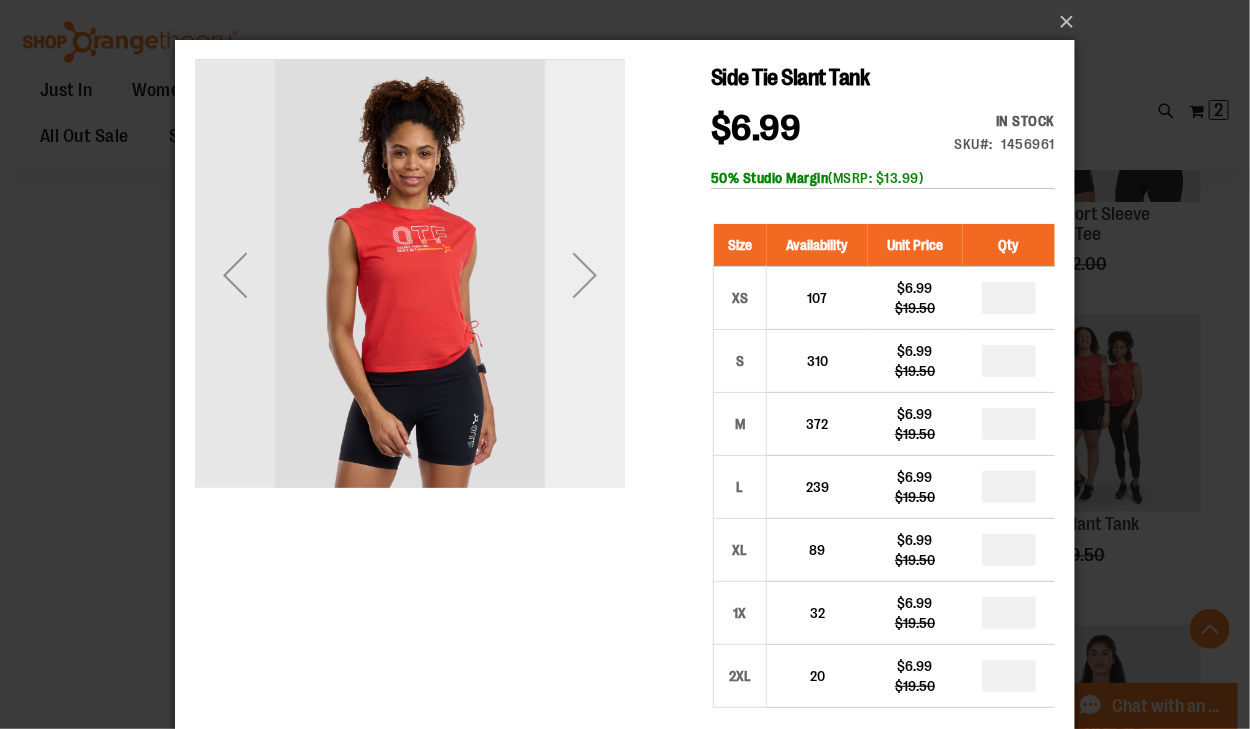 click at bounding box center (584, 274) 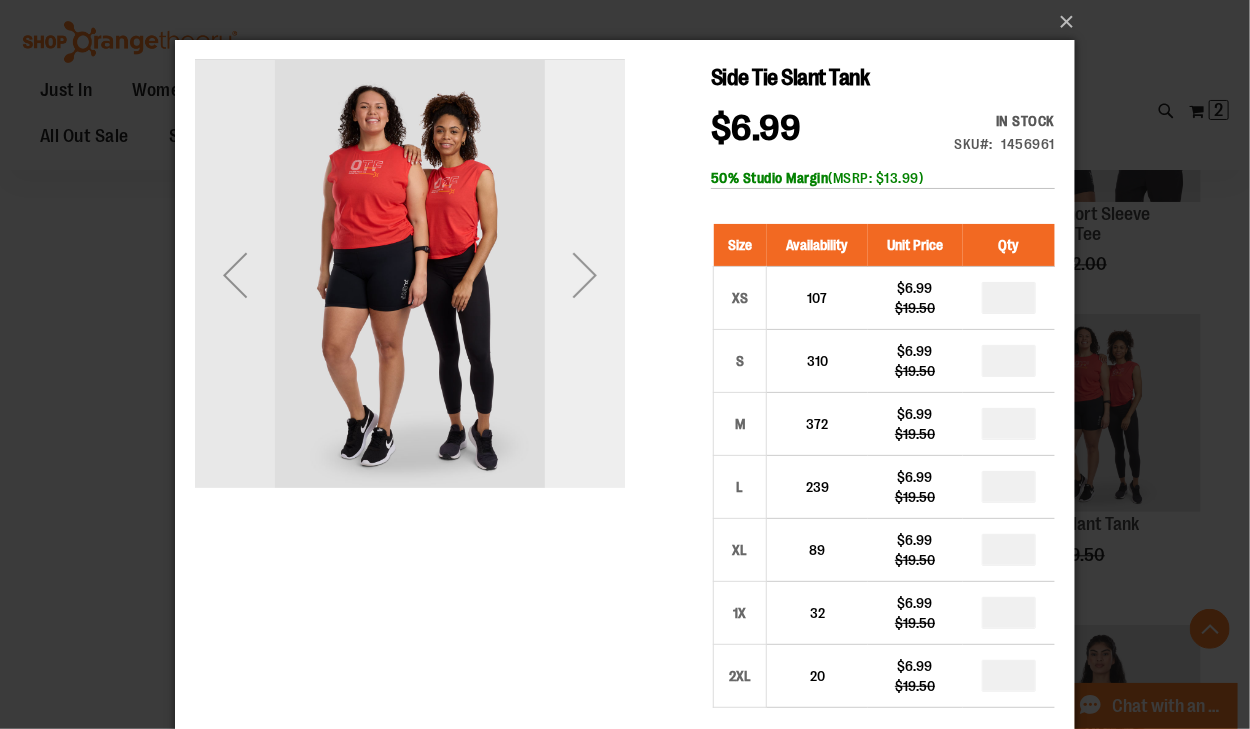 click at bounding box center [584, 274] 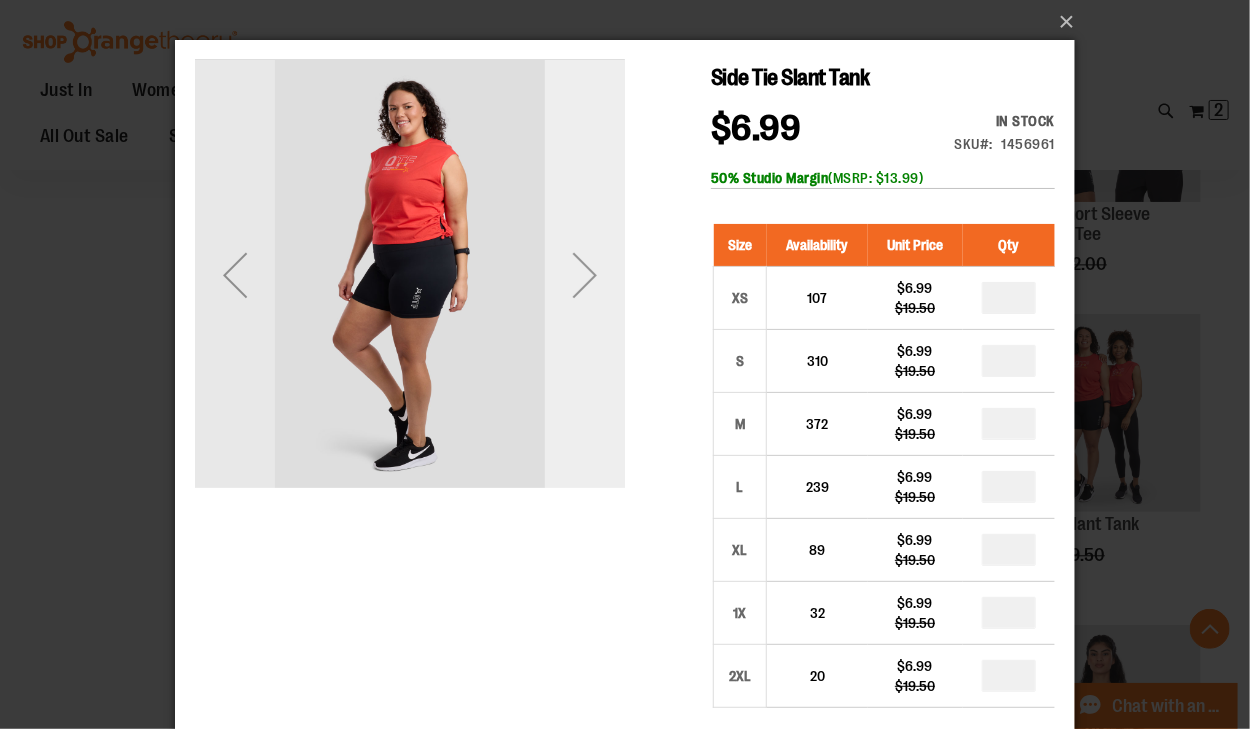 click at bounding box center (584, 274) 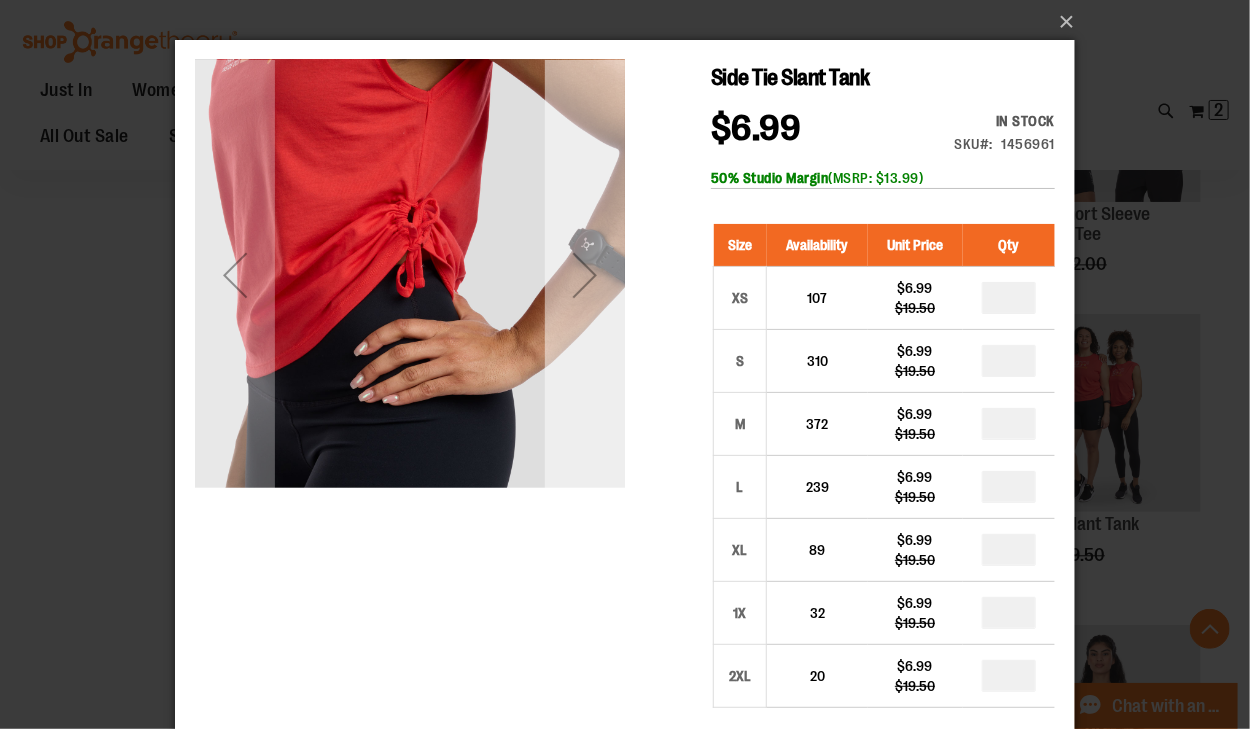 click at bounding box center (584, 274) 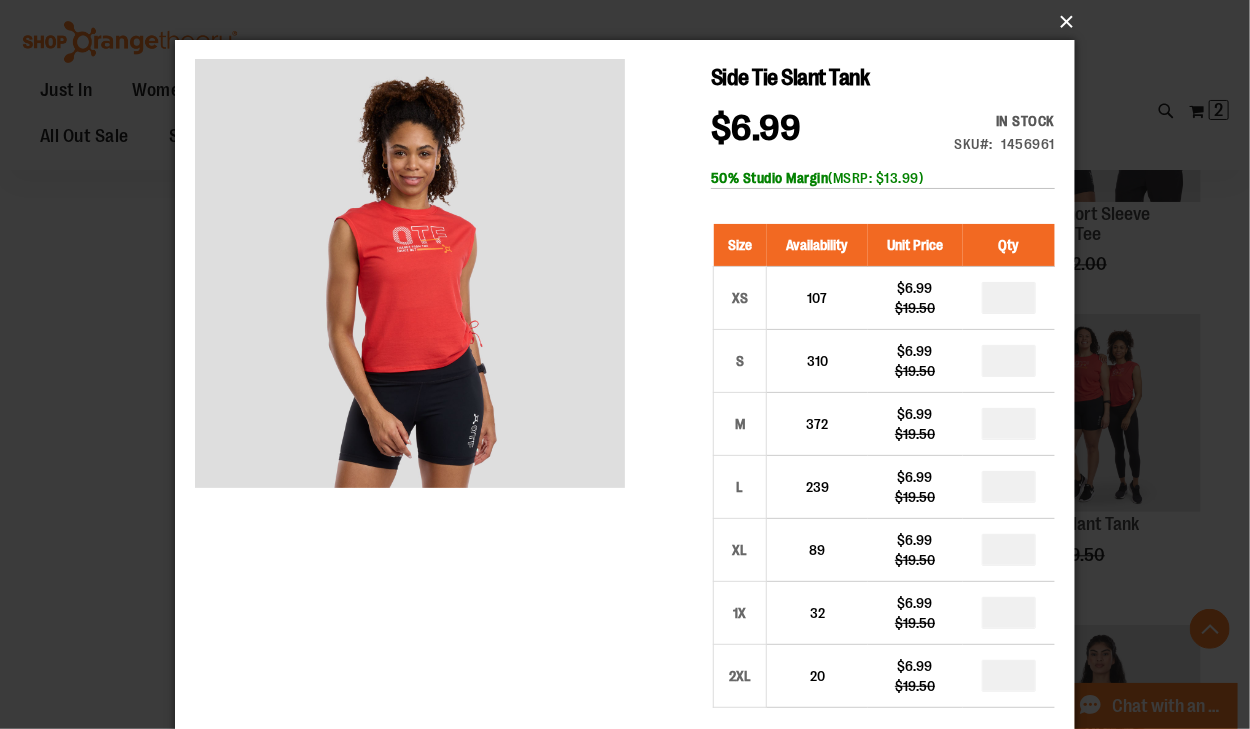 click on "×" at bounding box center (631, 22) 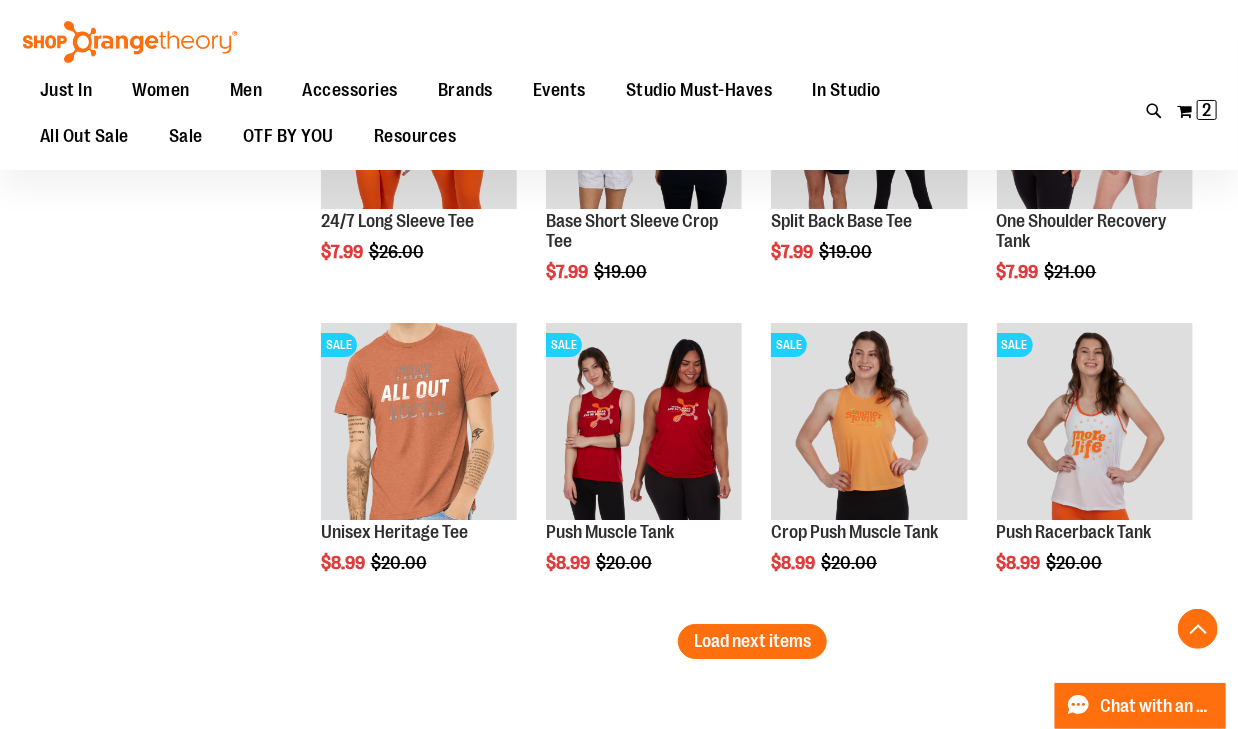 scroll, scrollTop: 2640, scrollLeft: 0, axis: vertical 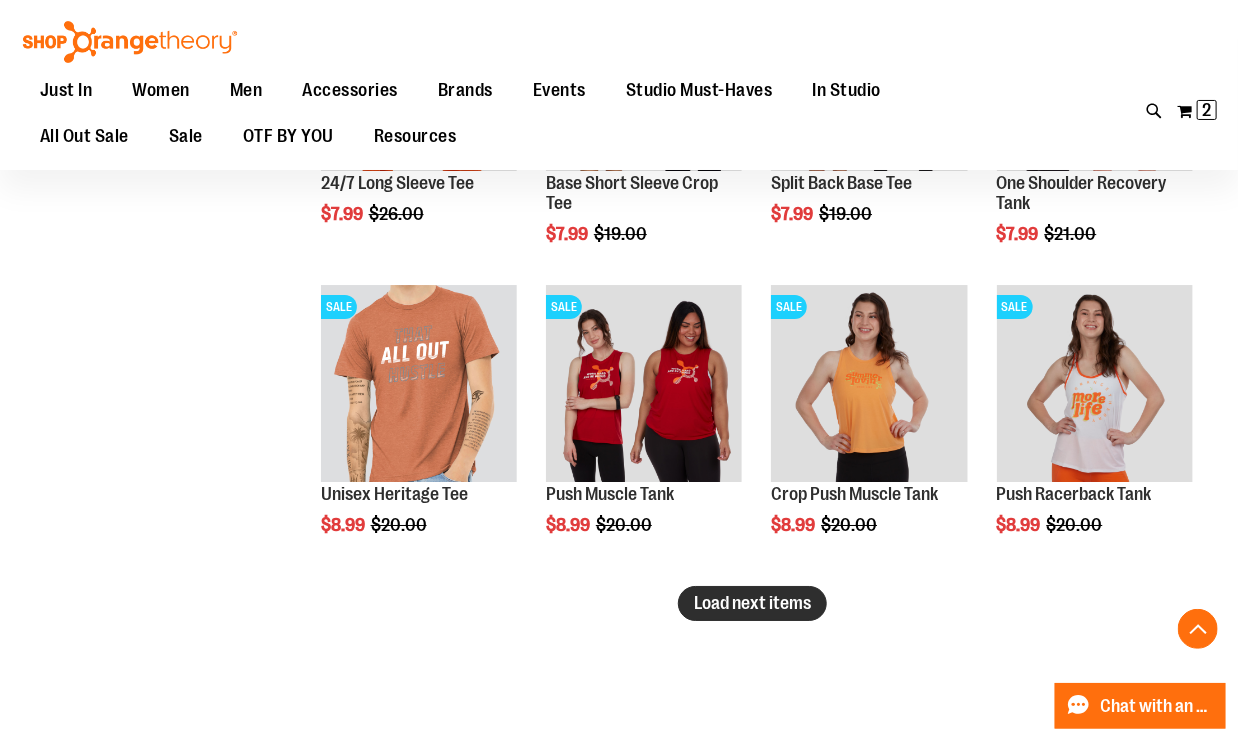 click on "Load next items" at bounding box center (752, 603) 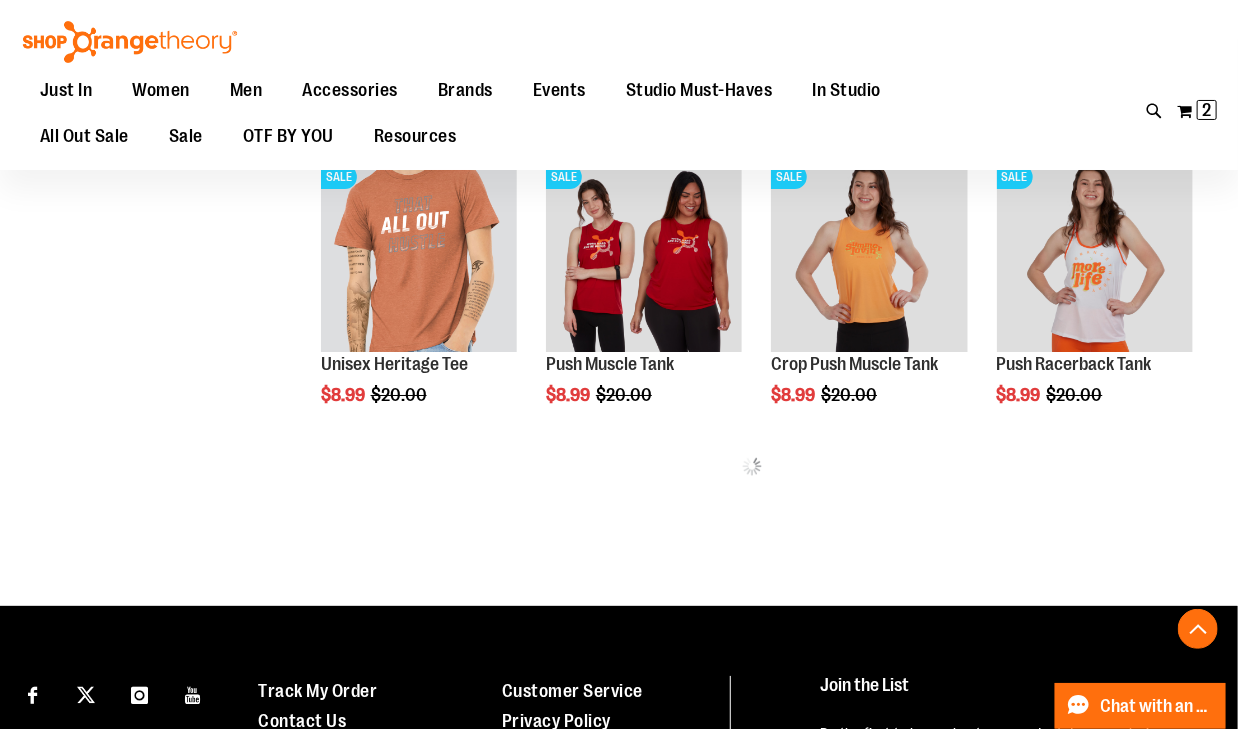 scroll, scrollTop: 2800, scrollLeft: 0, axis: vertical 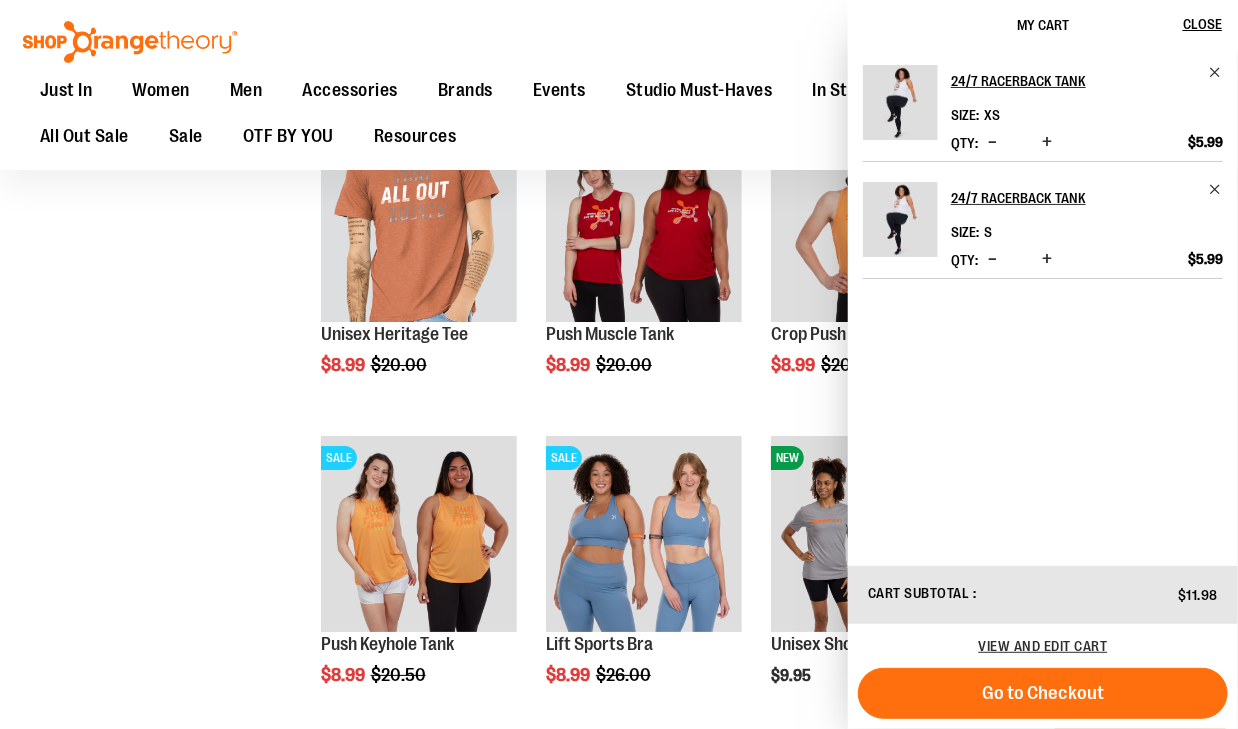 click on "**********" at bounding box center [619, -487] 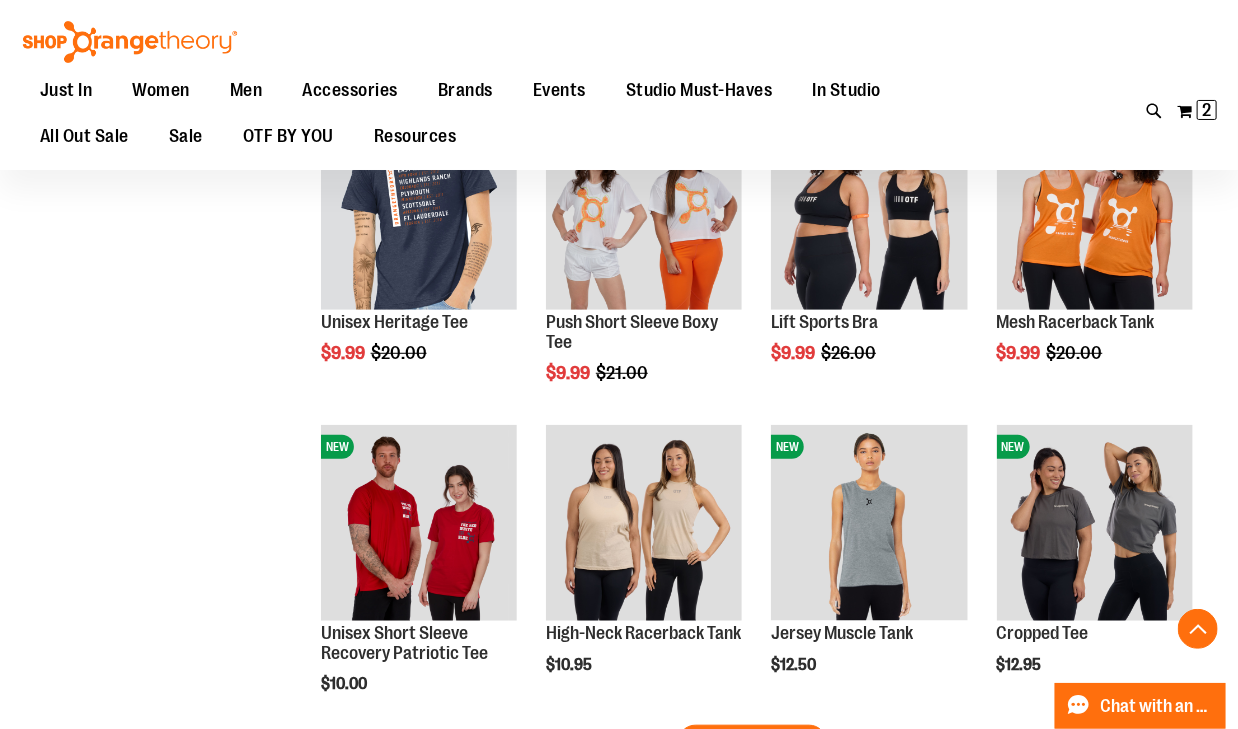 scroll, scrollTop: 3520, scrollLeft: 0, axis: vertical 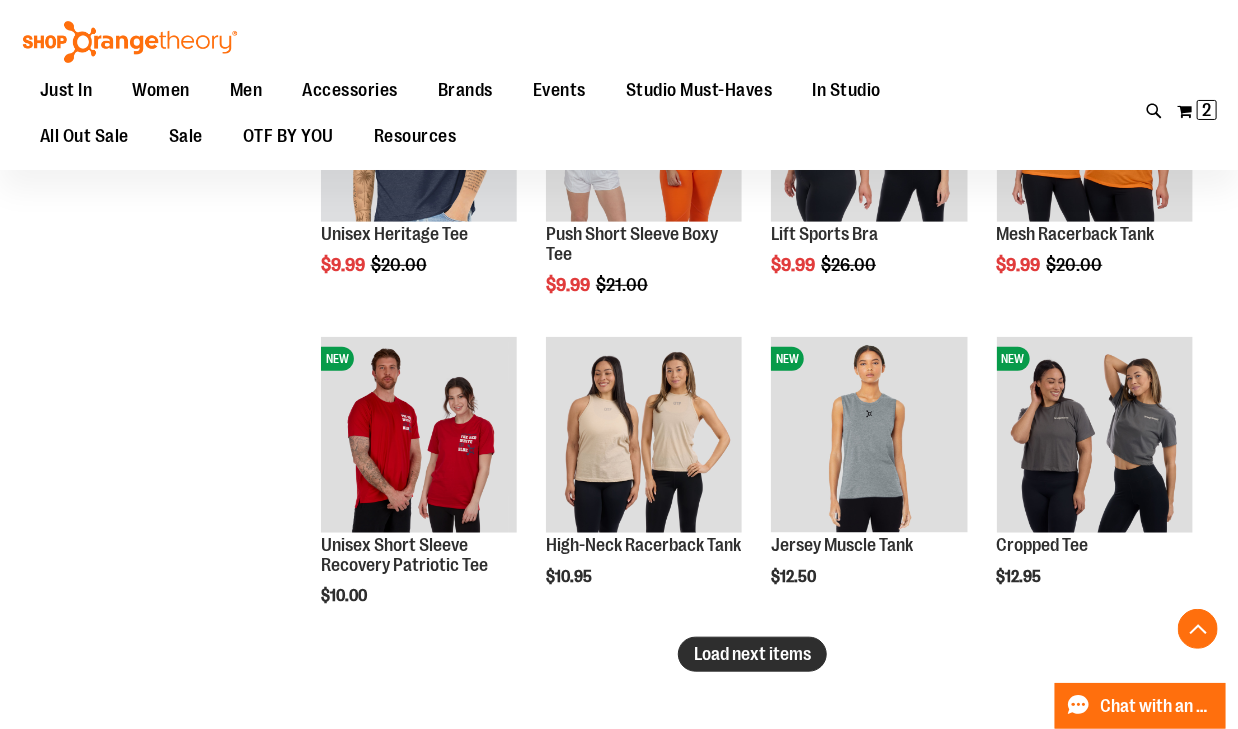 click on "Load next items" at bounding box center [752, 654] 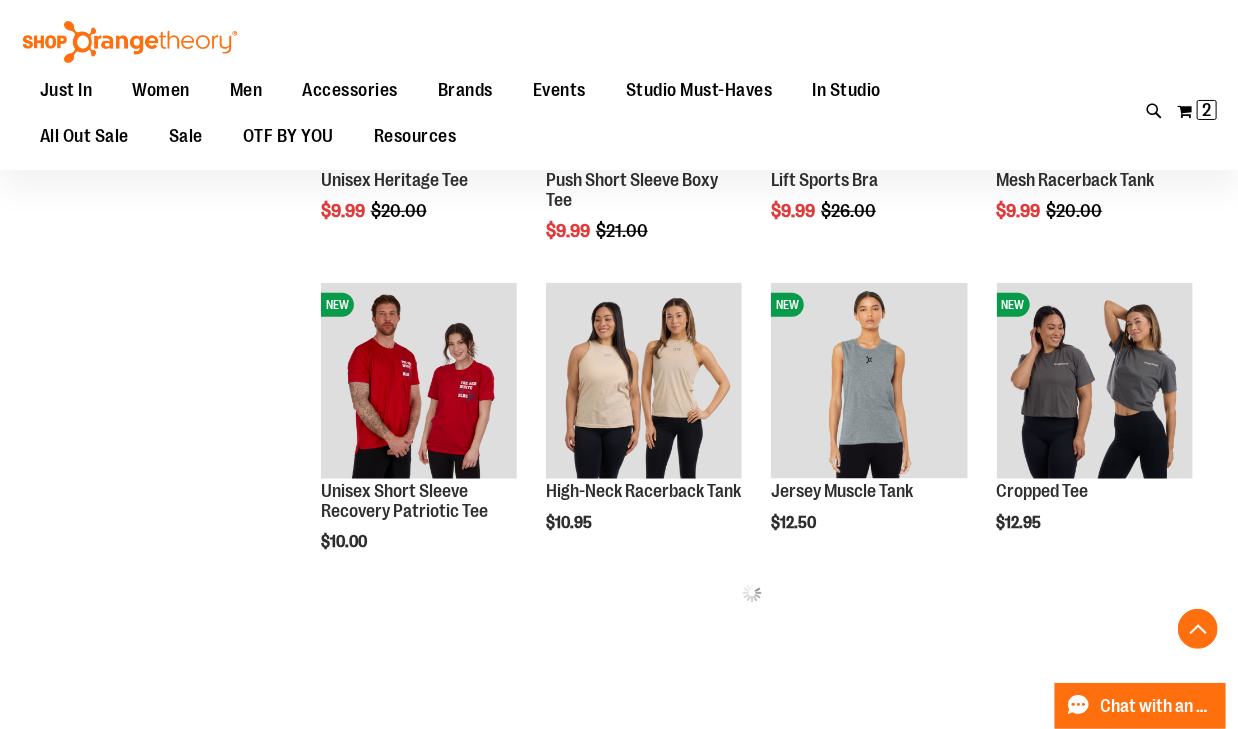 scroll, scrollTop: 3600, scrollLeft: 0, axis: vertical 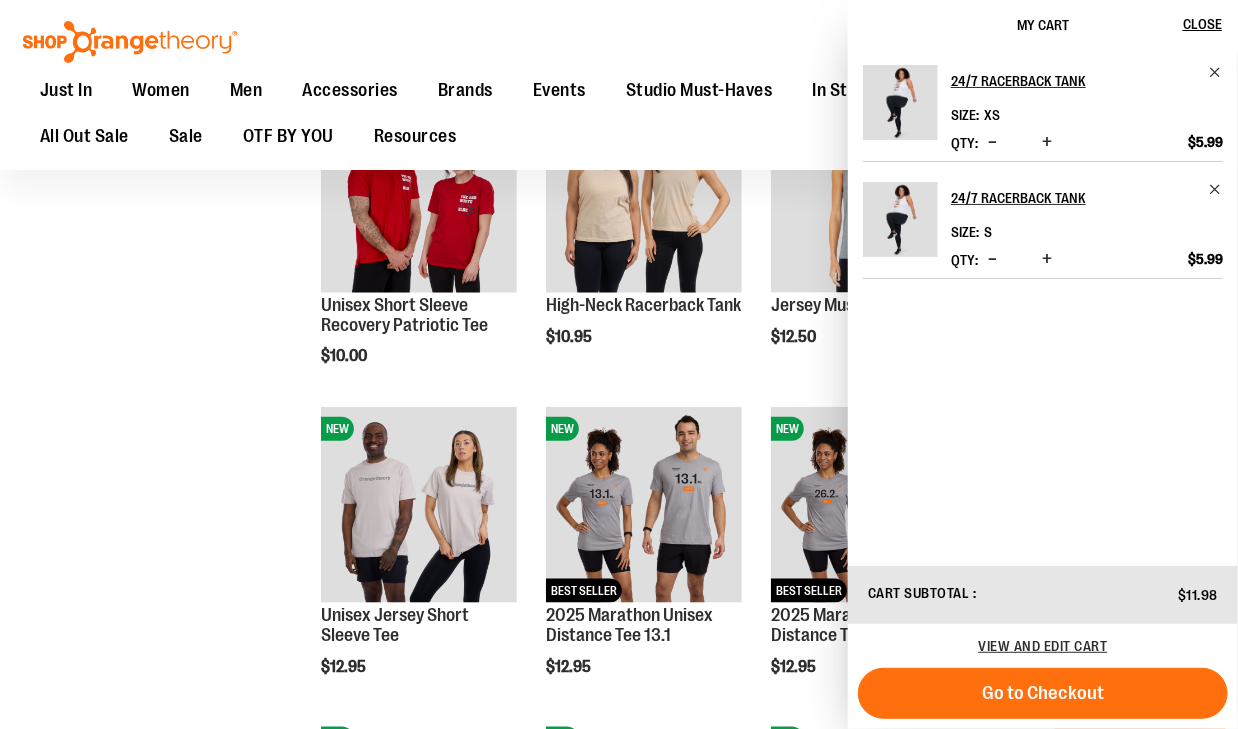 click on "**********" at bounding box center (619, -981) 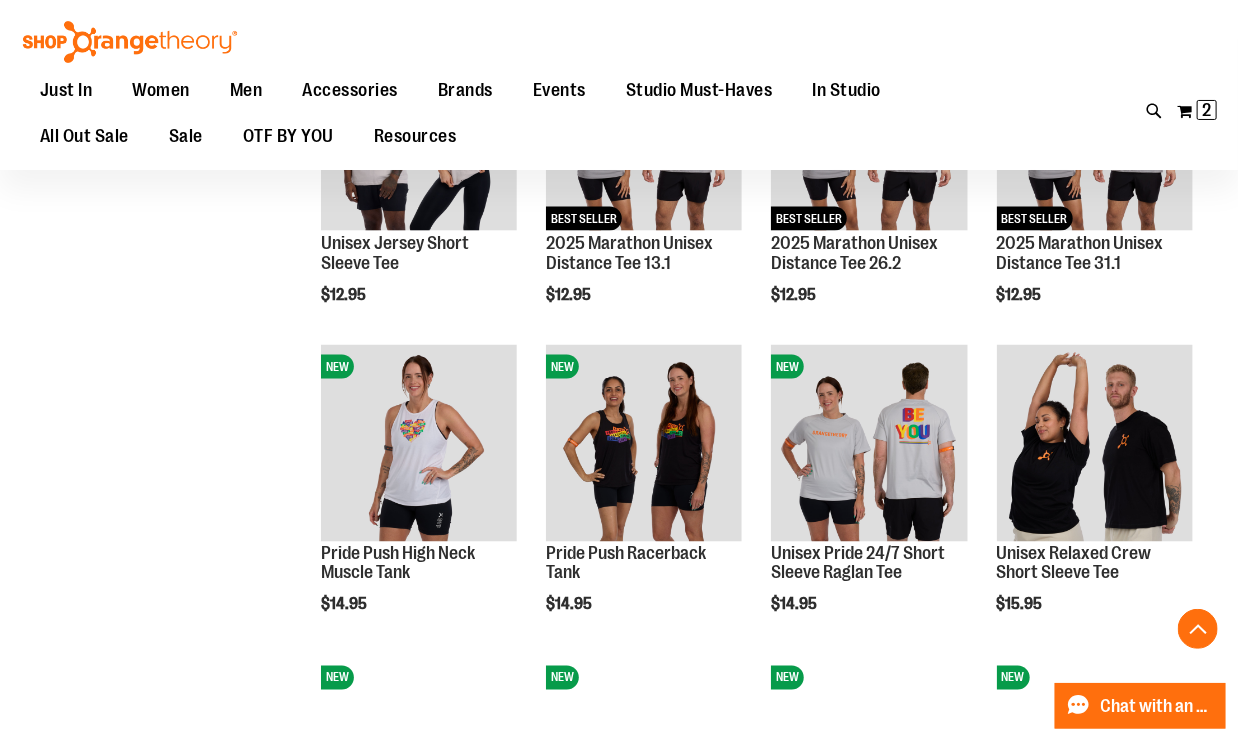 scroll, scrollTop: 4160, scrollLeft: 0, axis: vertical 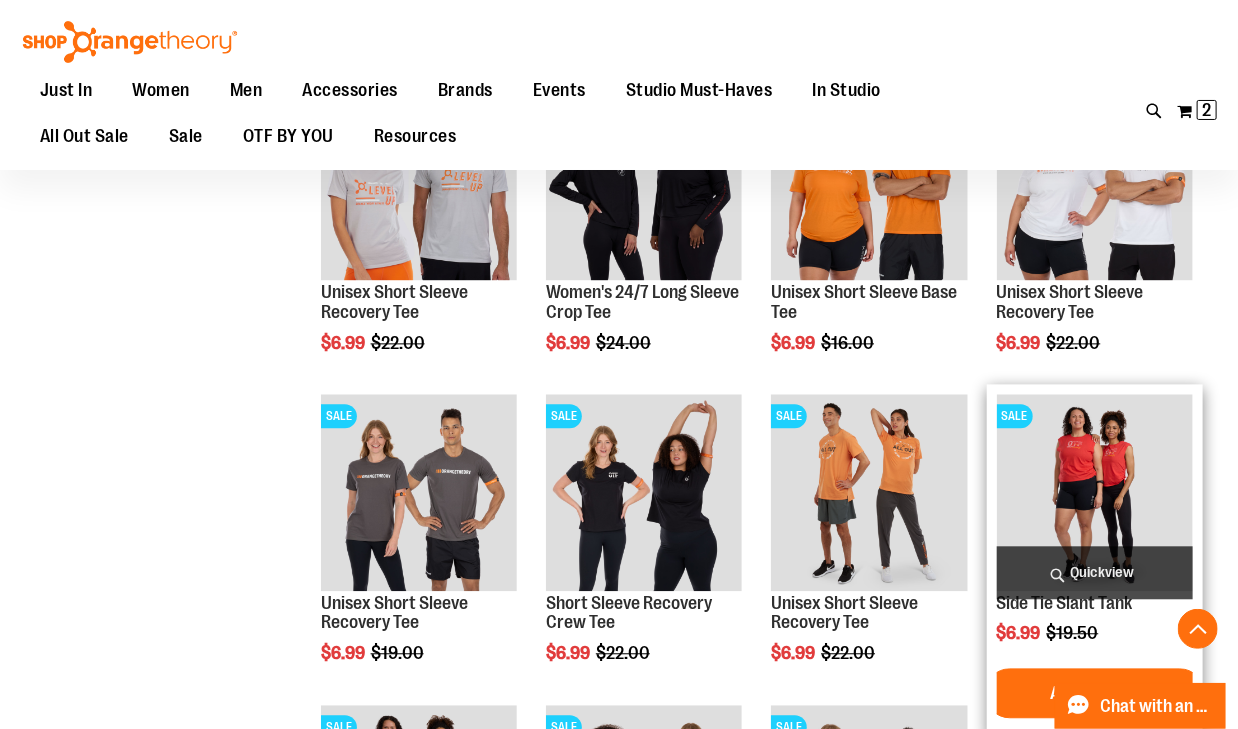 click on "Quickview" at bounding box center (1095, 572) 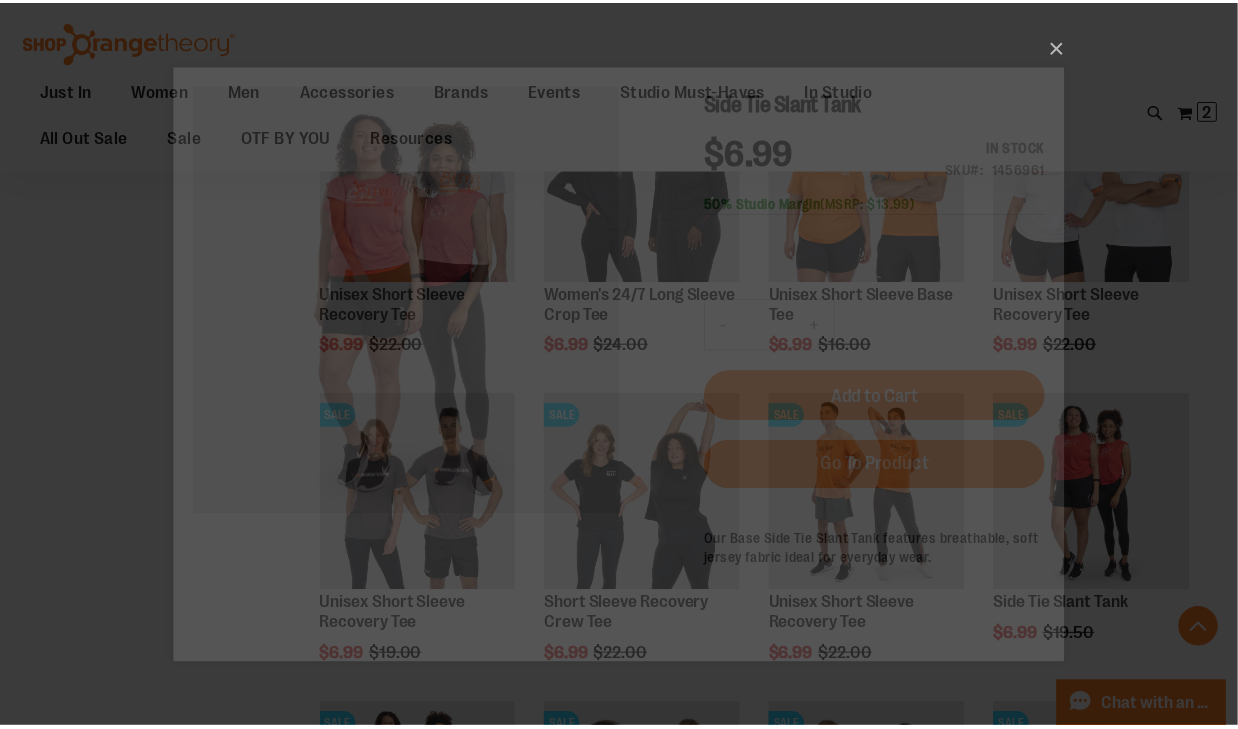 scroll, scrollTop: 0, scrollLeft: 0, axis: both 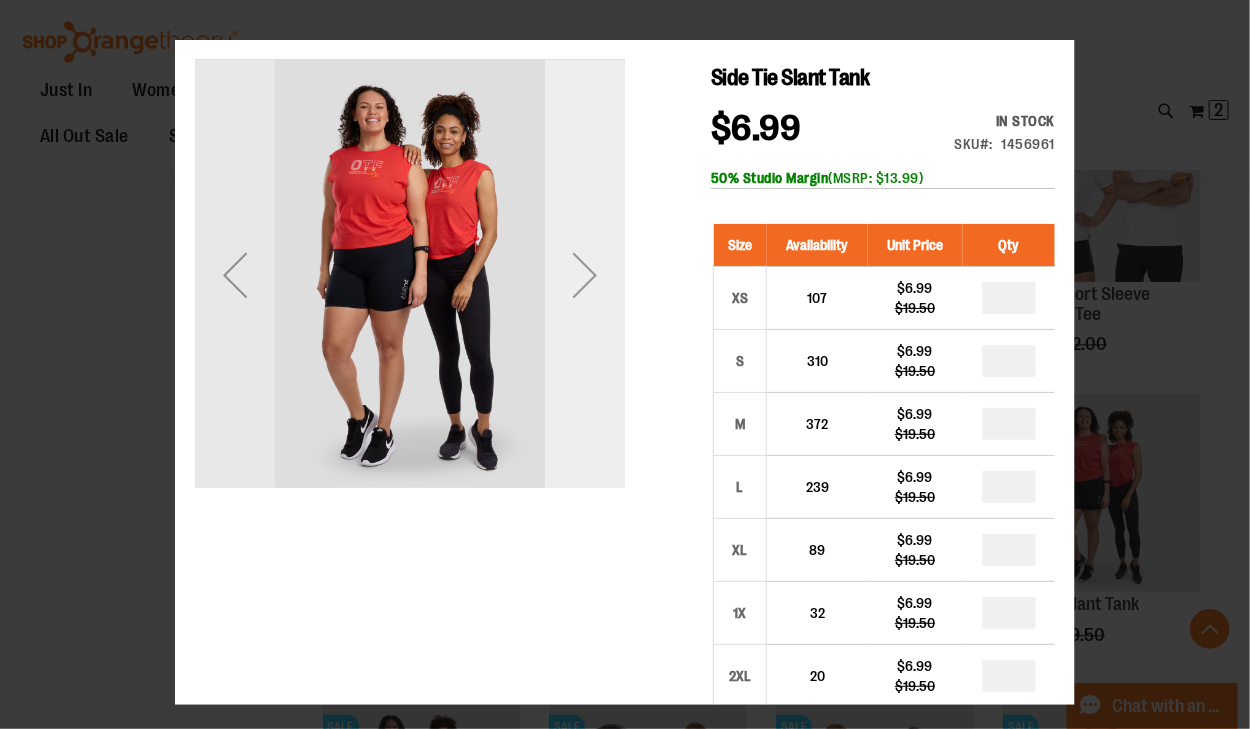 click at bounding box center (584, 274) 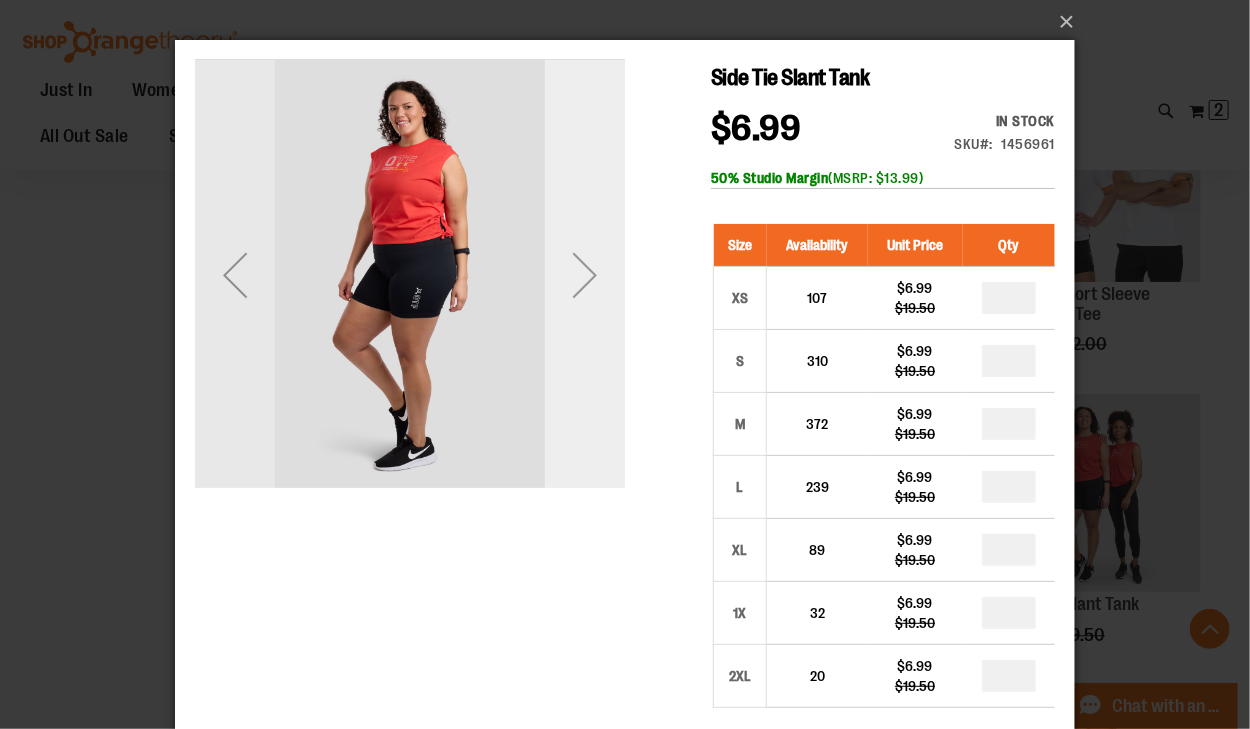 click at bounding box center (584, 274) 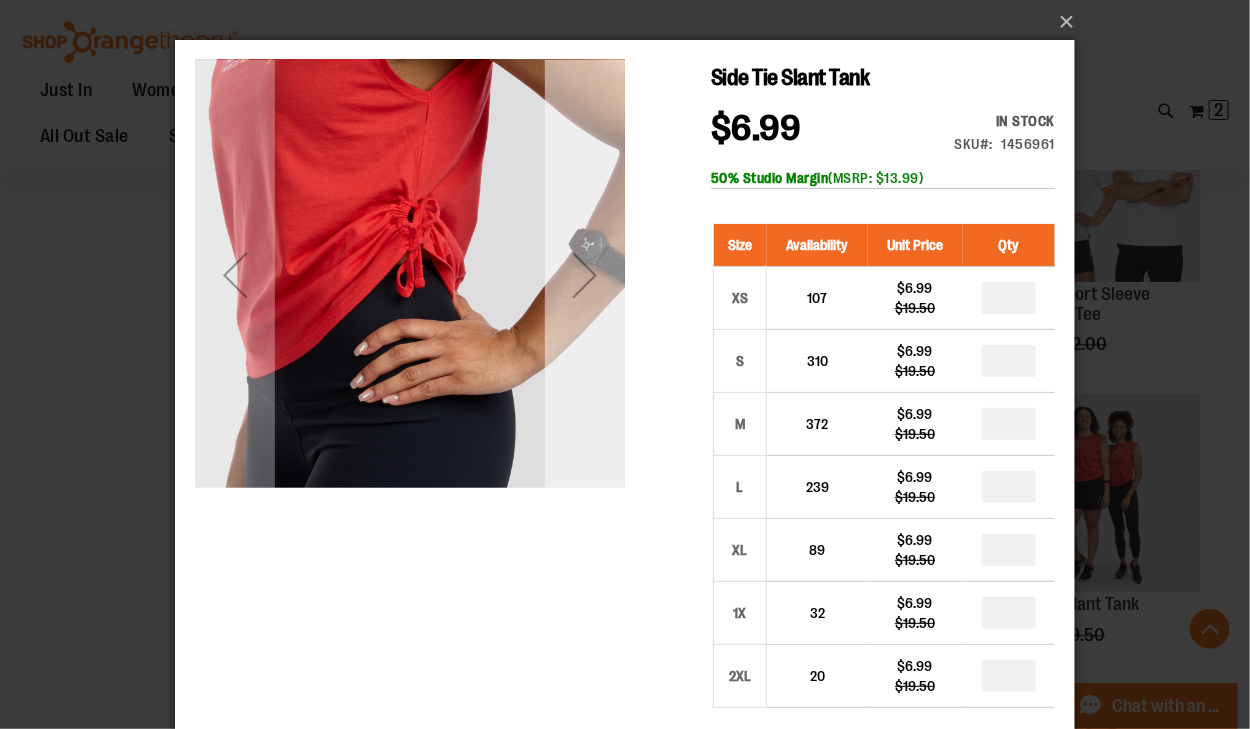 click at bounding box center [584, 274] 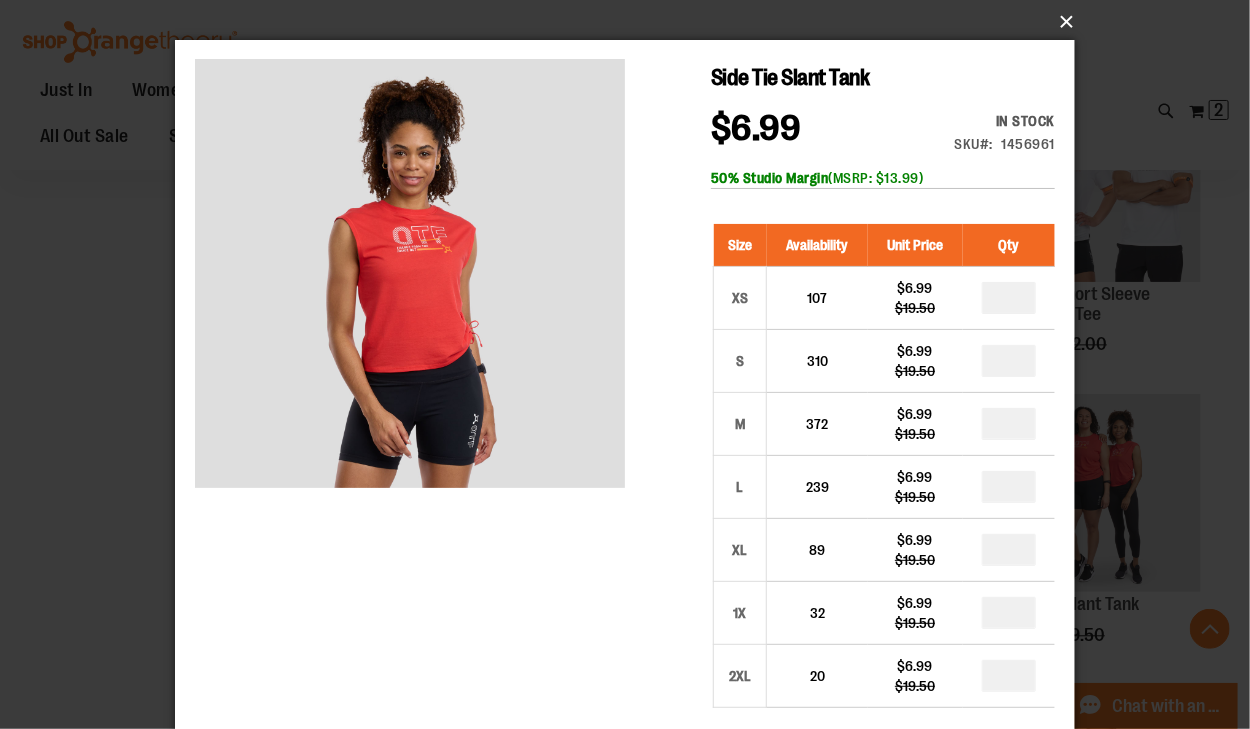 click on "×" at bounding box center [631, 22] 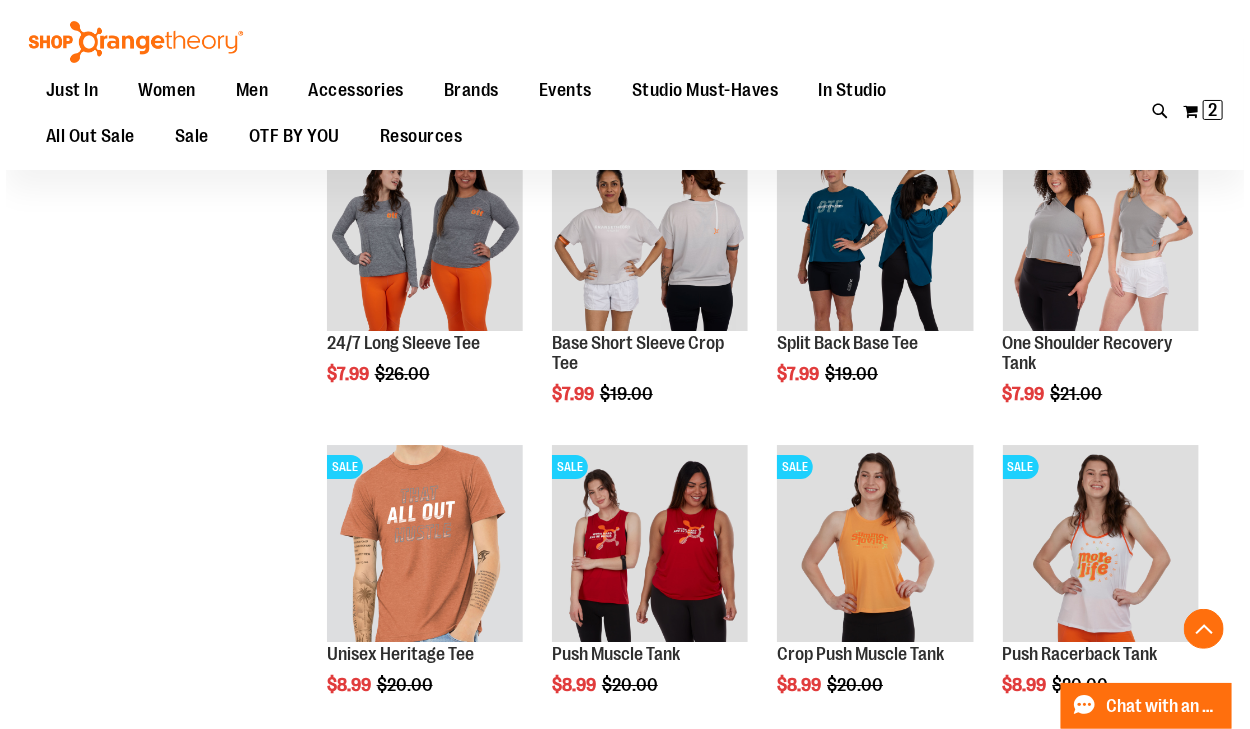 scroll, scrollTop: 2560, scrollLeft: 0, axis: vertical 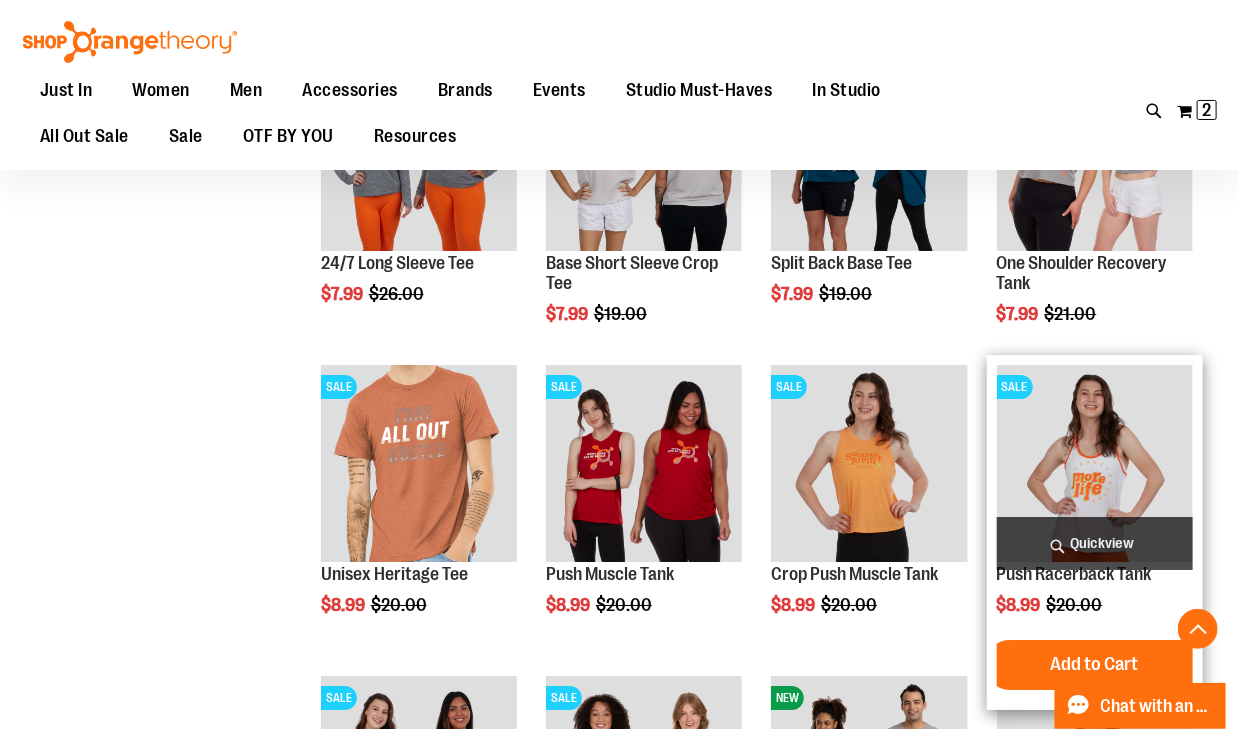 click on "Quickview" at bounding box center [1095, 543] 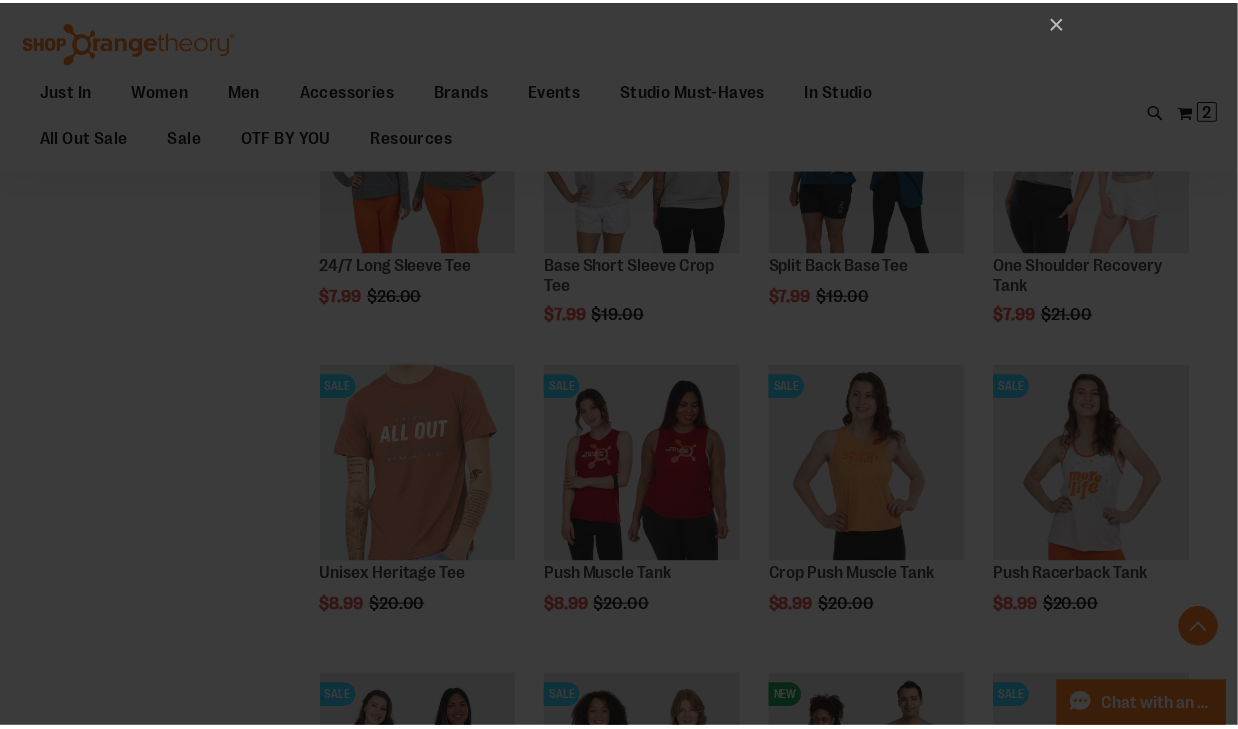 scroll, scrollTop: 0, scrollLeft: 0, axis: both 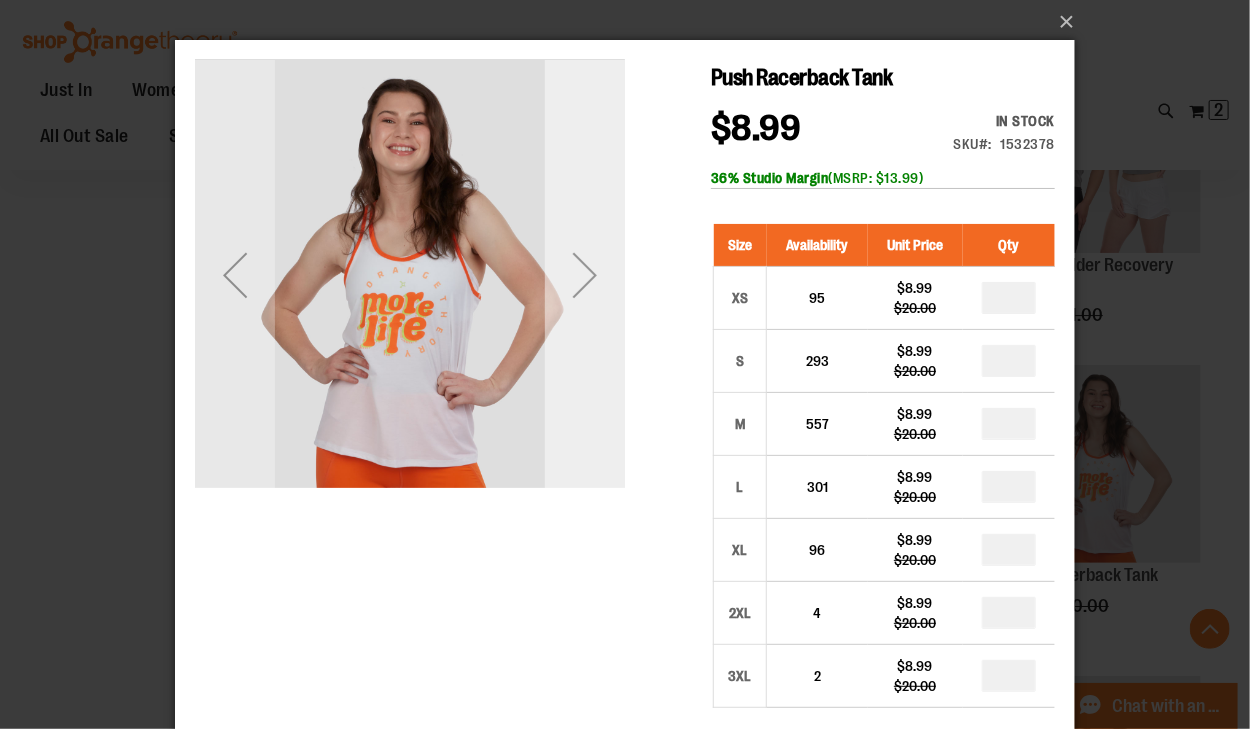 click at bounding box center (584, 274) 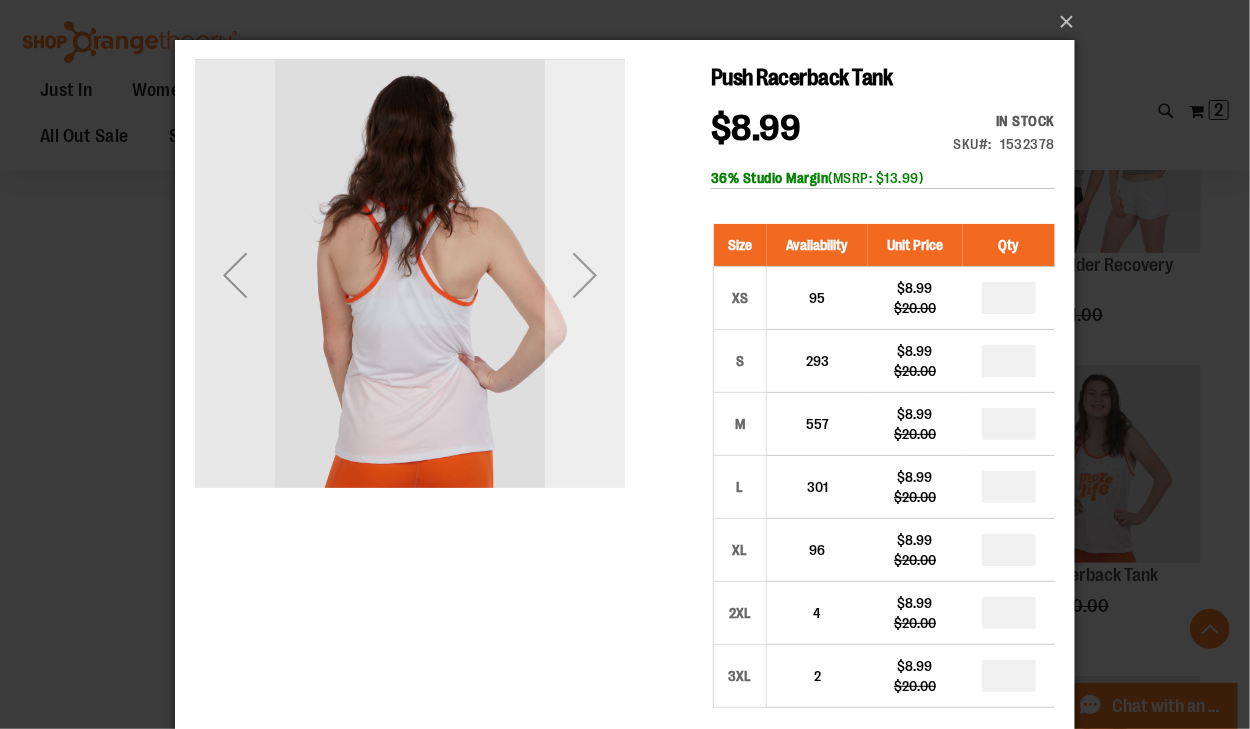 click at bounding box center (584, 274) 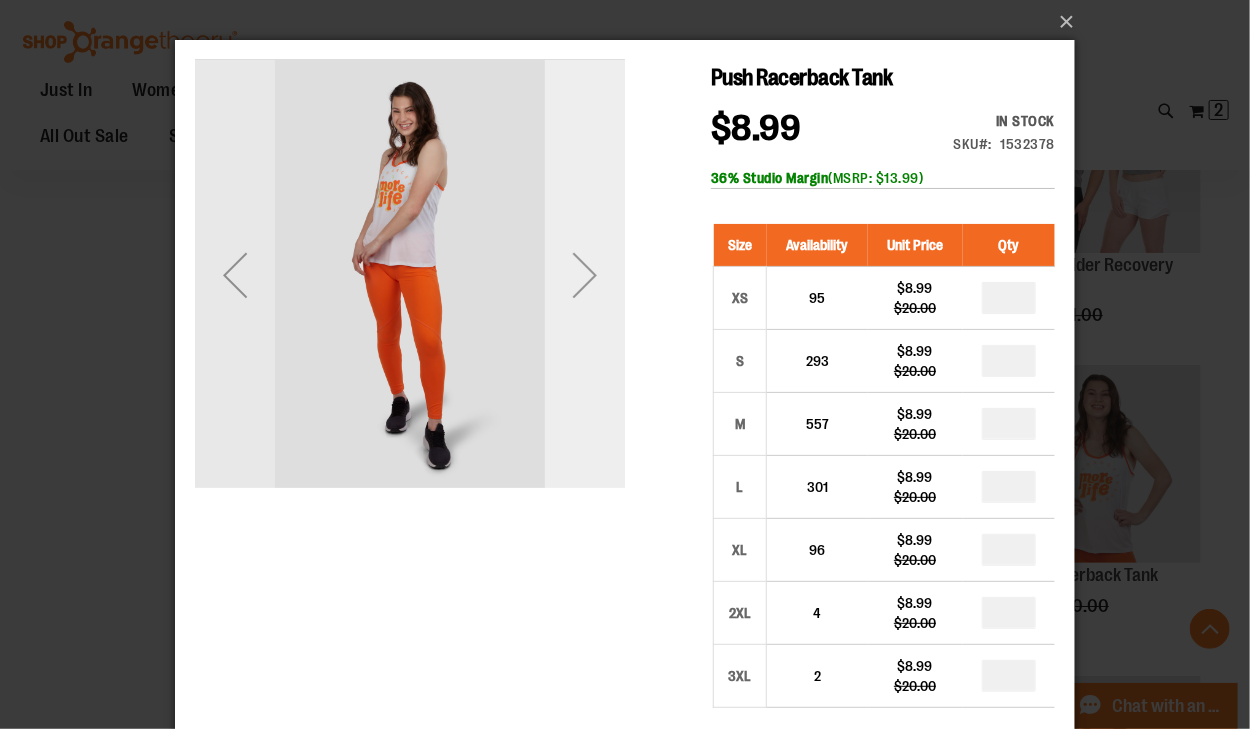 click at bounding box center [584, 274] 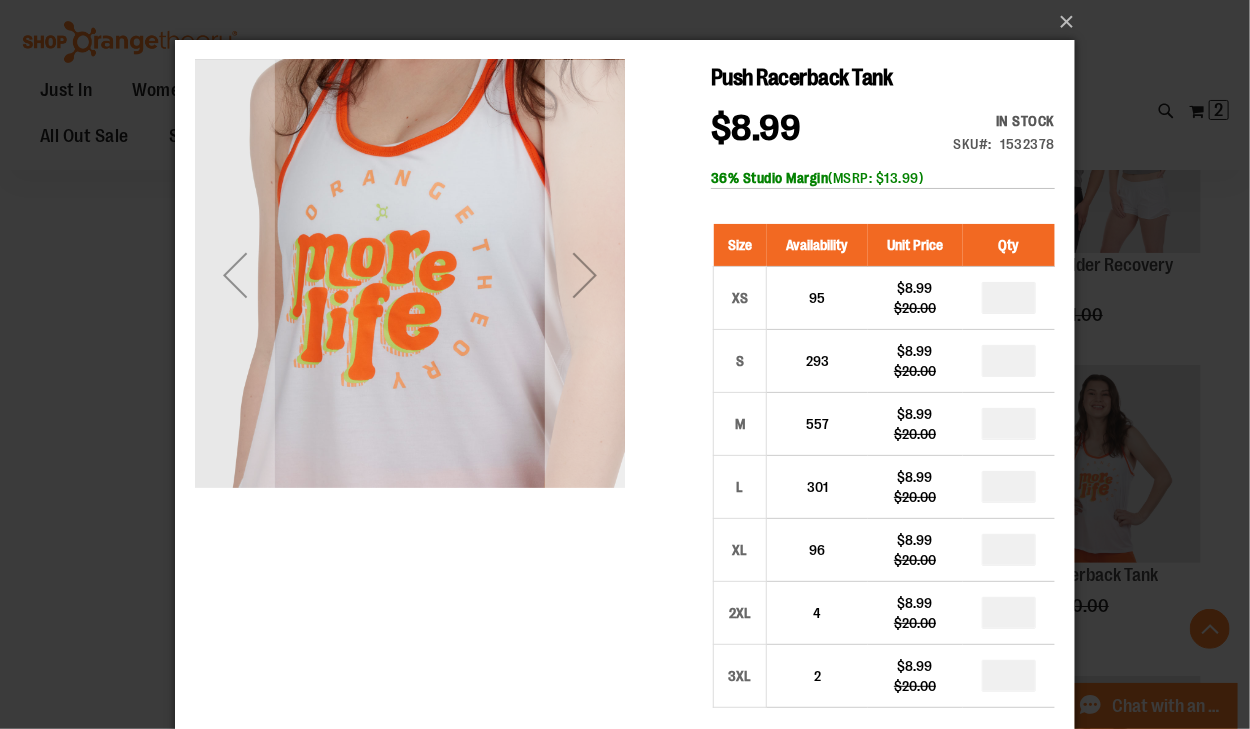 click at bounding box center [584, 274] 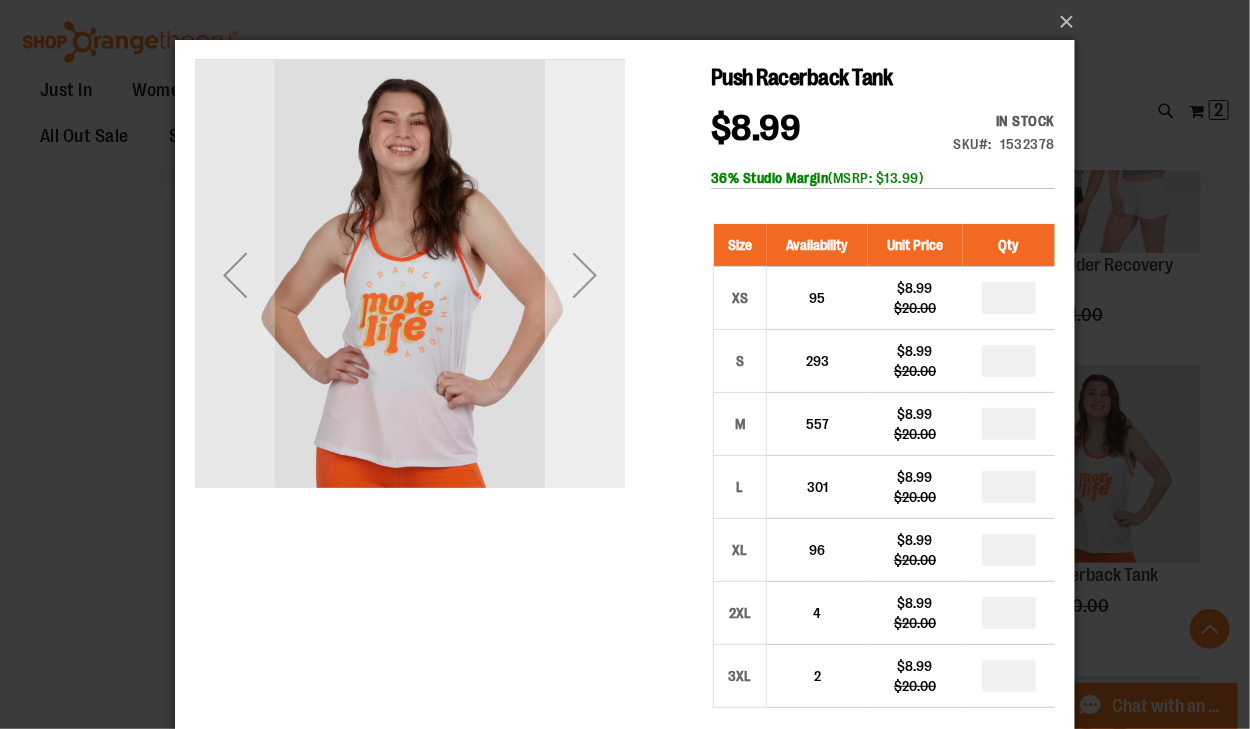 click at bounding box center [584, 274] 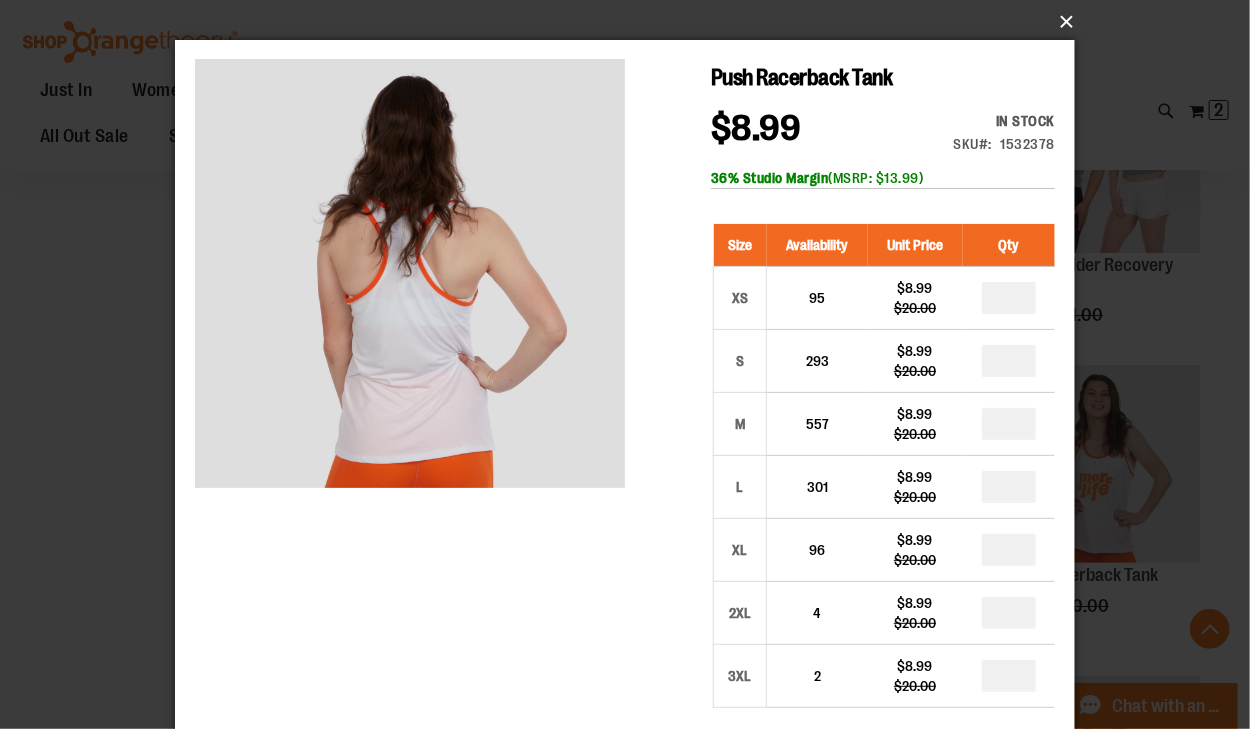 click on "×" at bounding box center [631, 22] 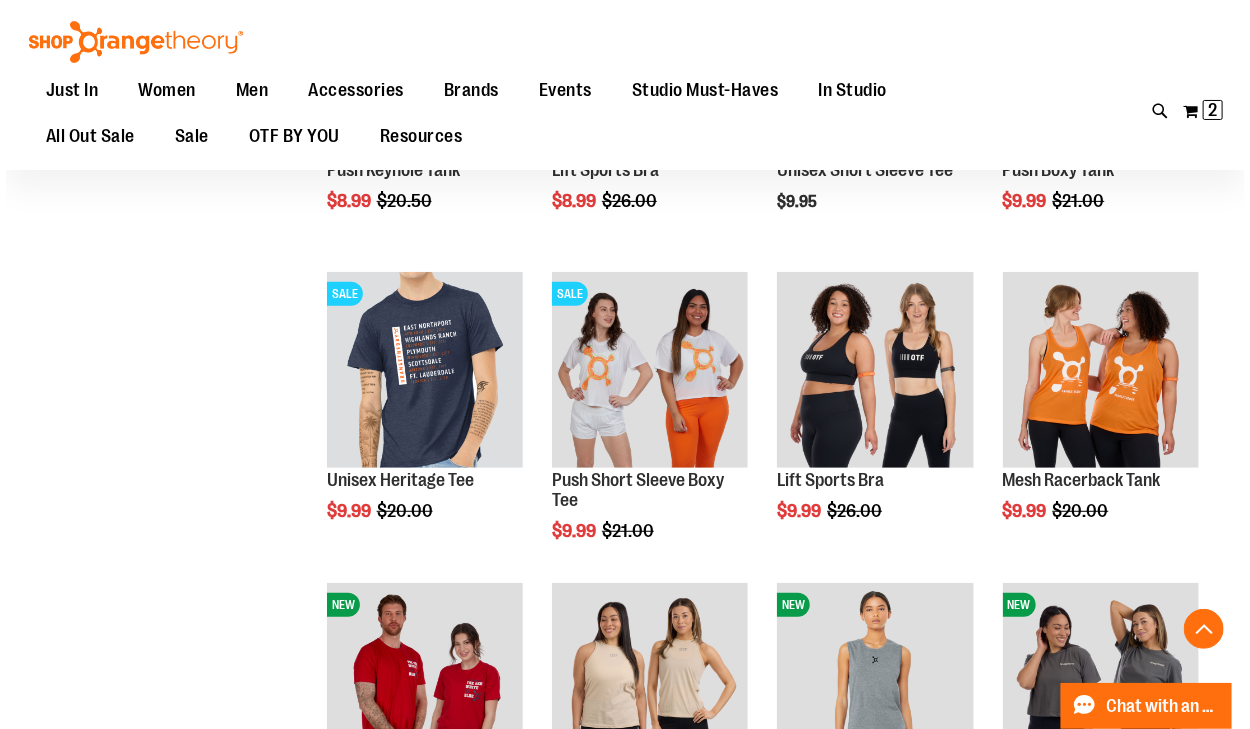 scroll, scrollTop: 3280, scrollLeft: 0, axis: vertical 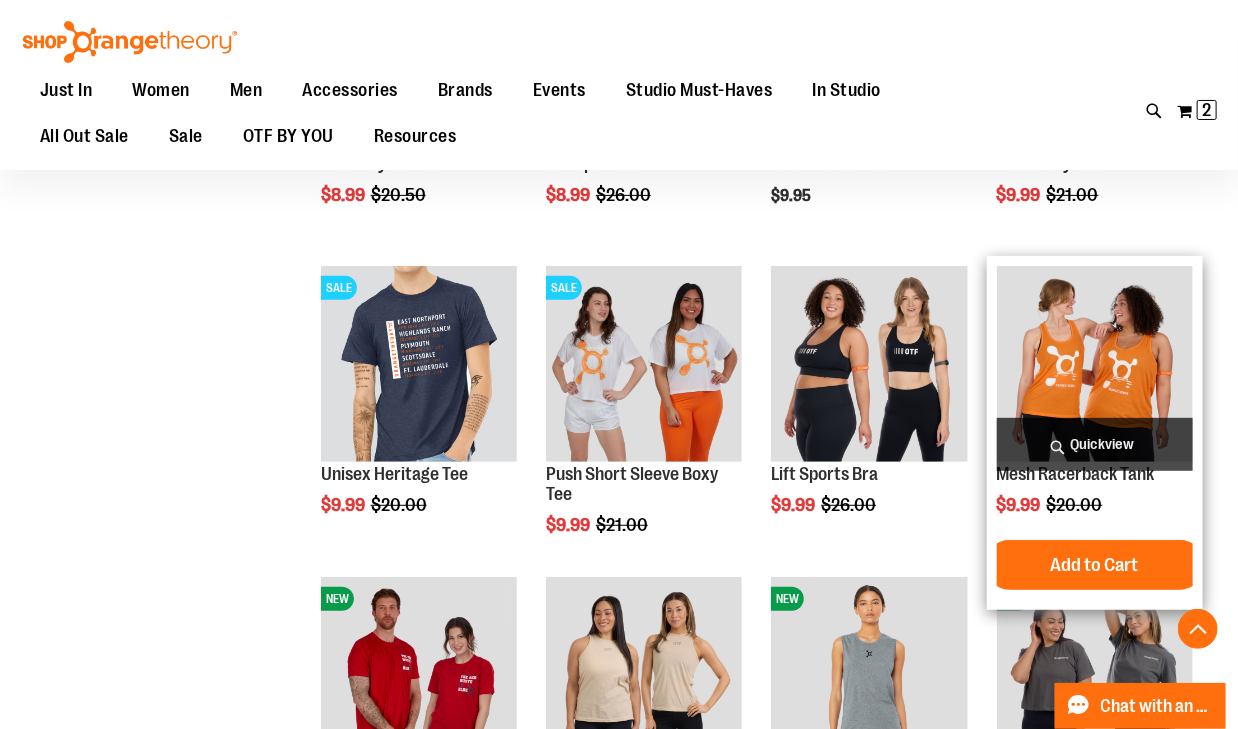 click on "Quickview" at bounding box center (1095, 444) 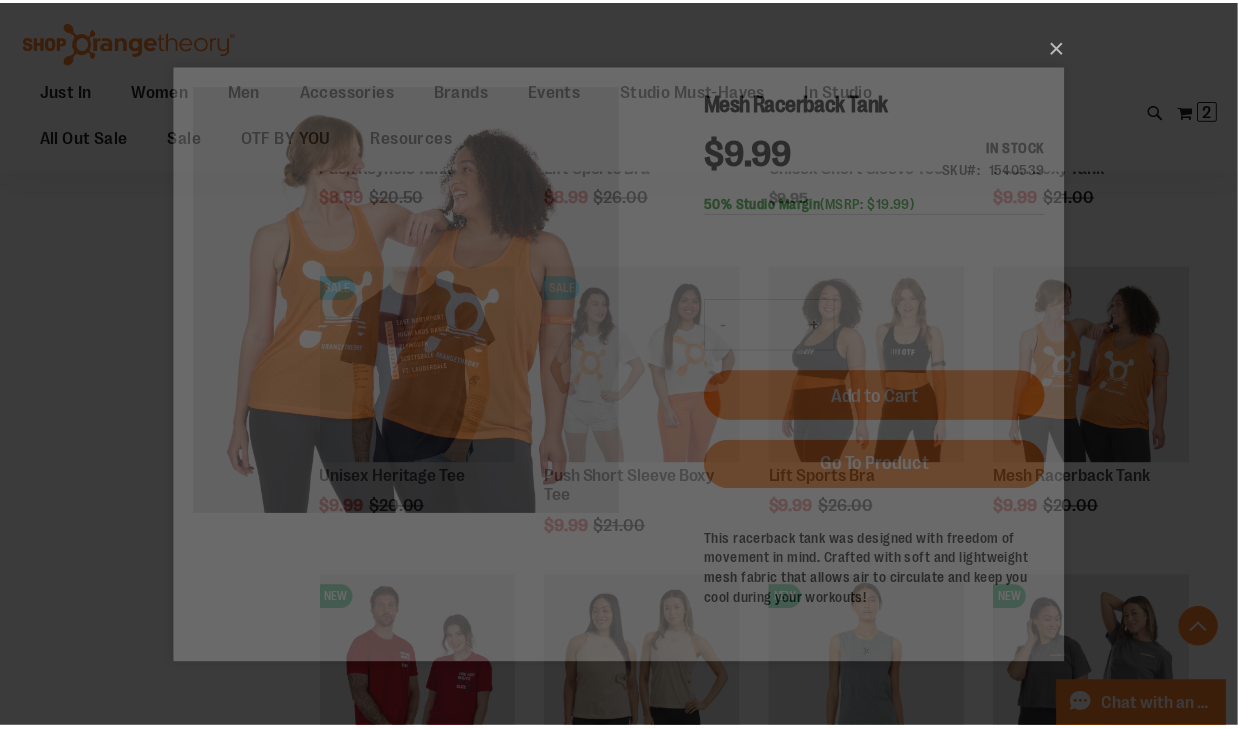 scroll, scrollTop: 0, scrollLeft: 0, axis: both 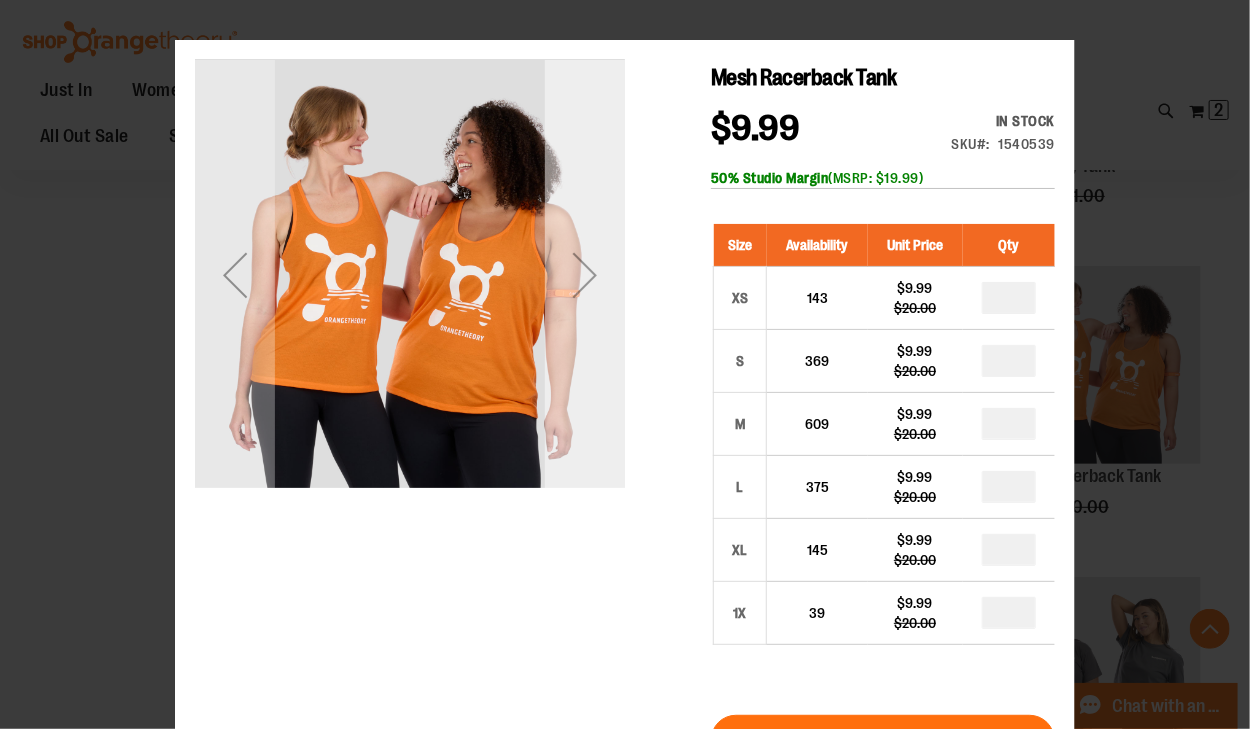 click at bounding box center [584, 274] 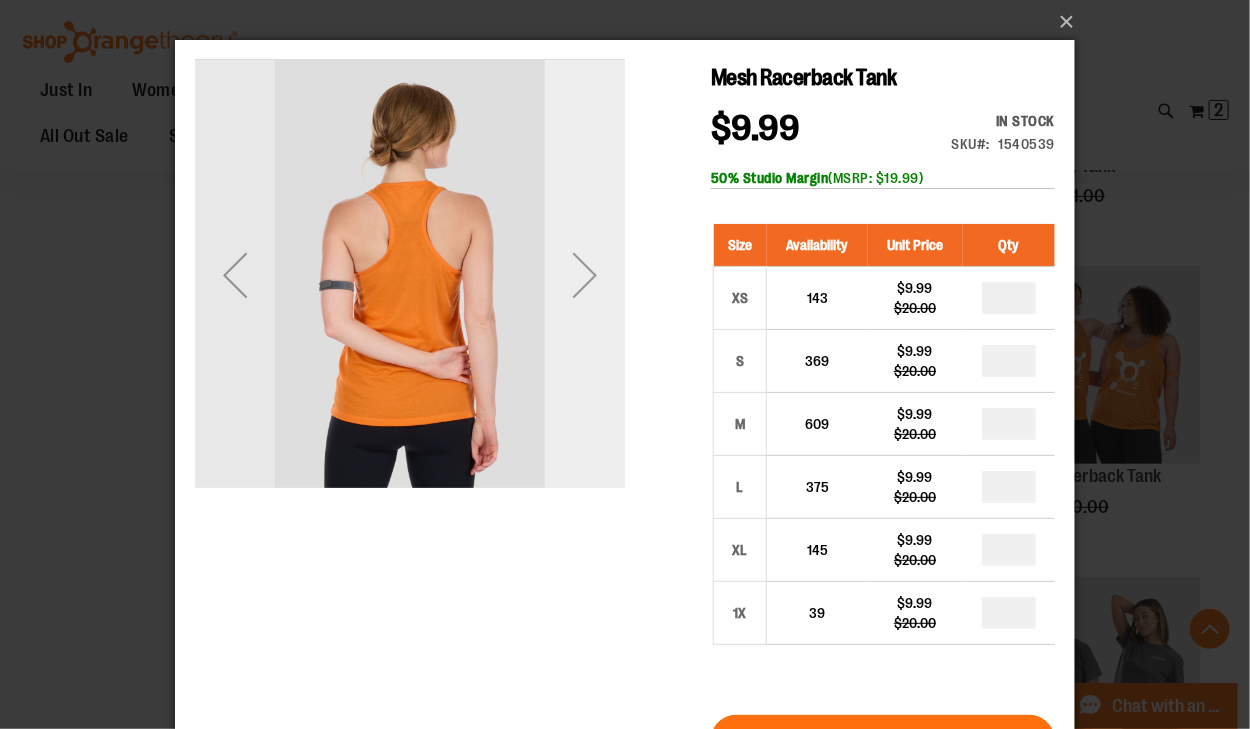 click at bounding box center [584, 274] 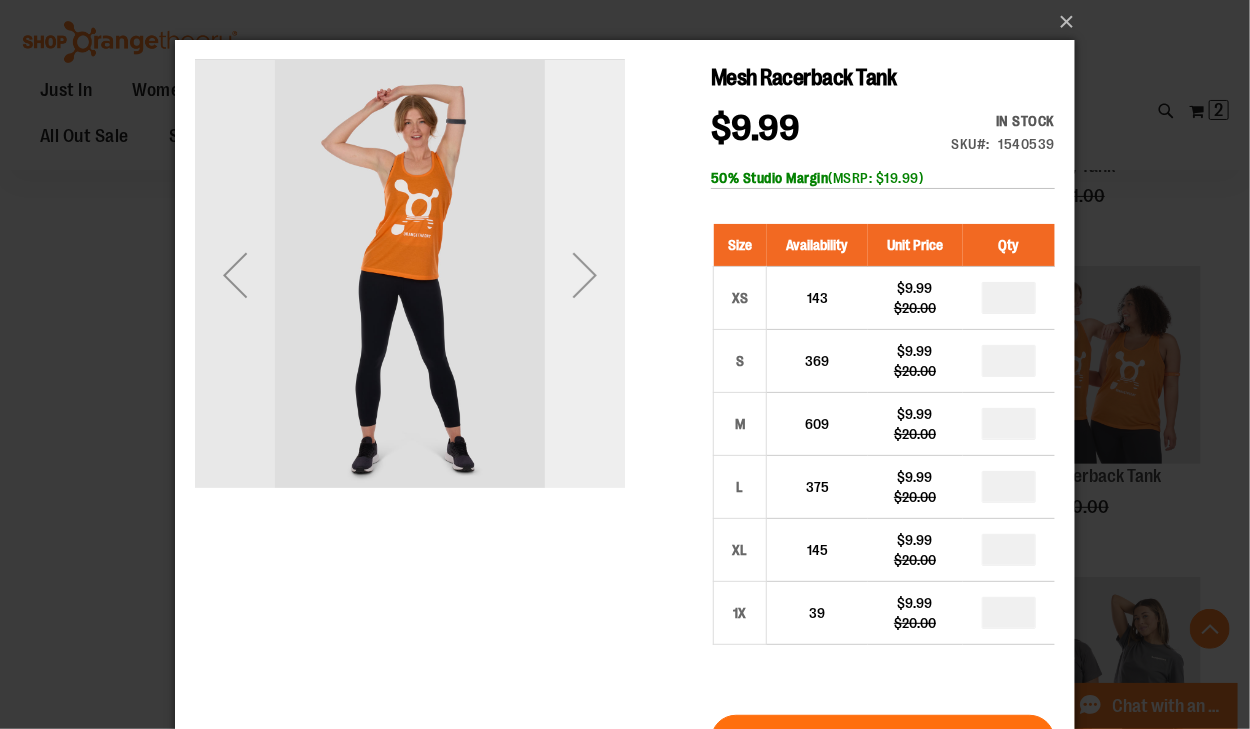 click at bounding box center (584, 274) 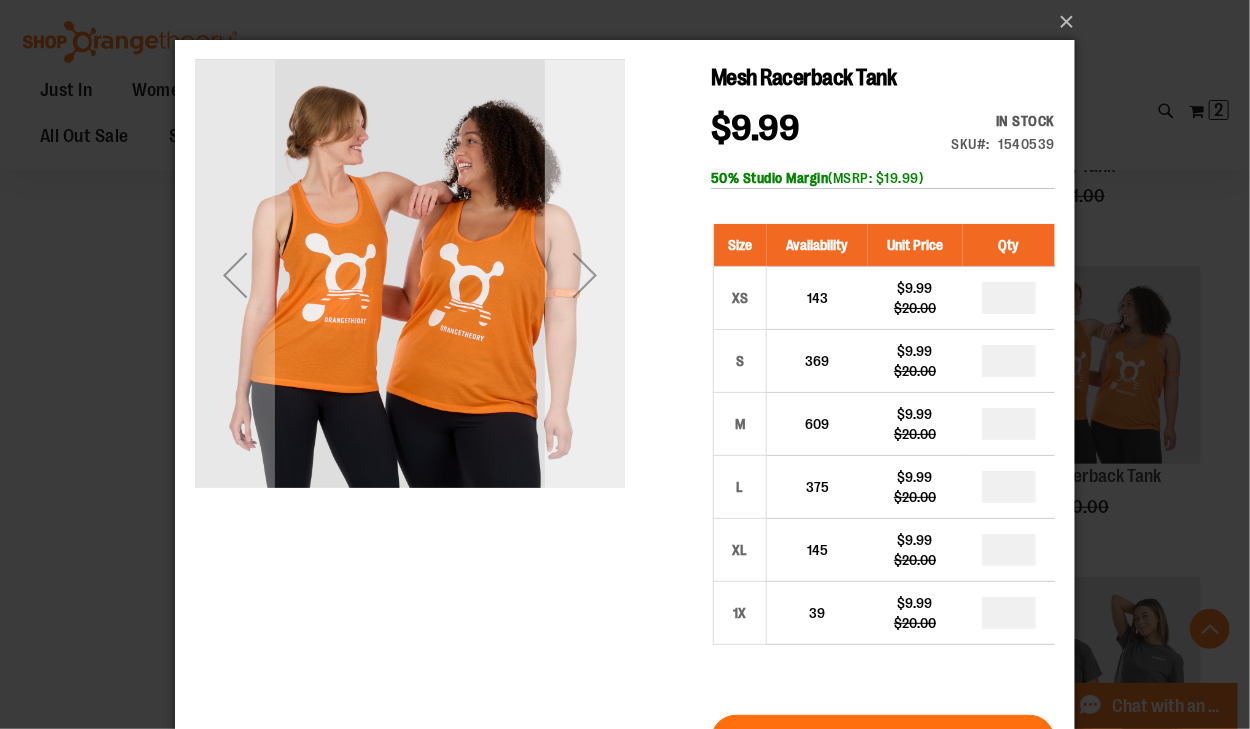 click at bounding box center [584, 274] 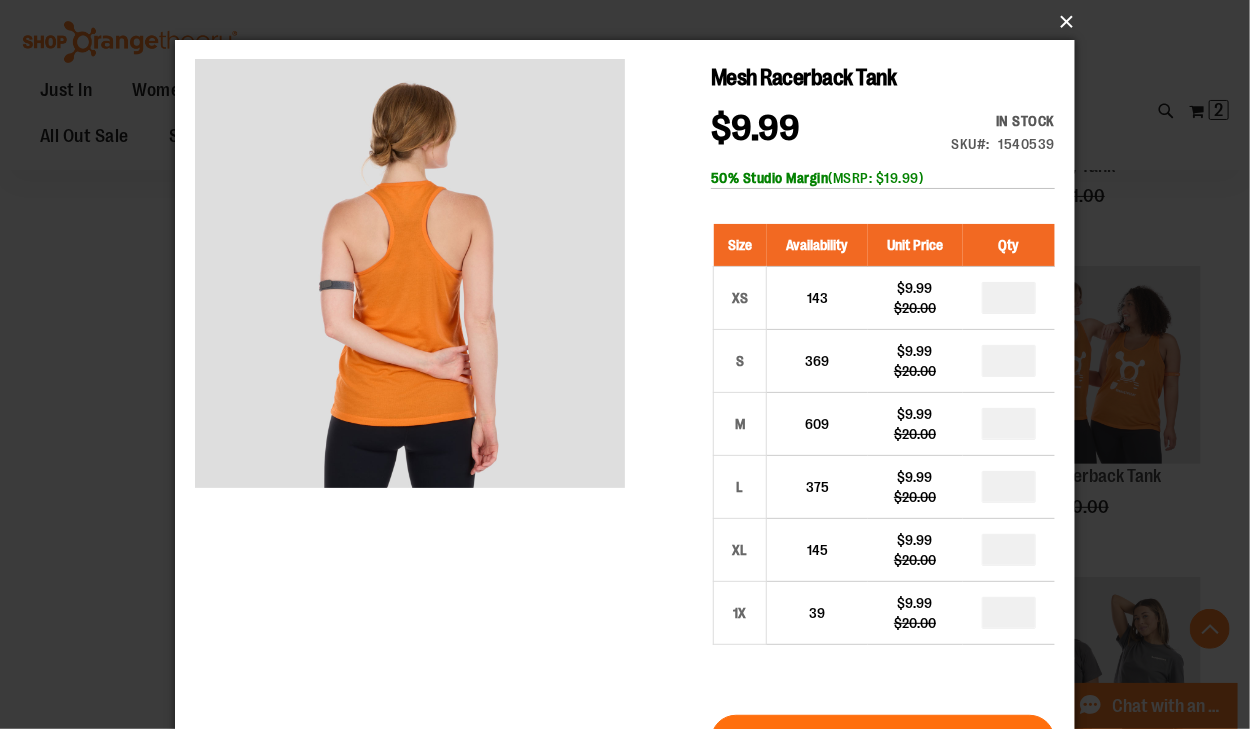 click on "×" at bounding box center [631, 22] 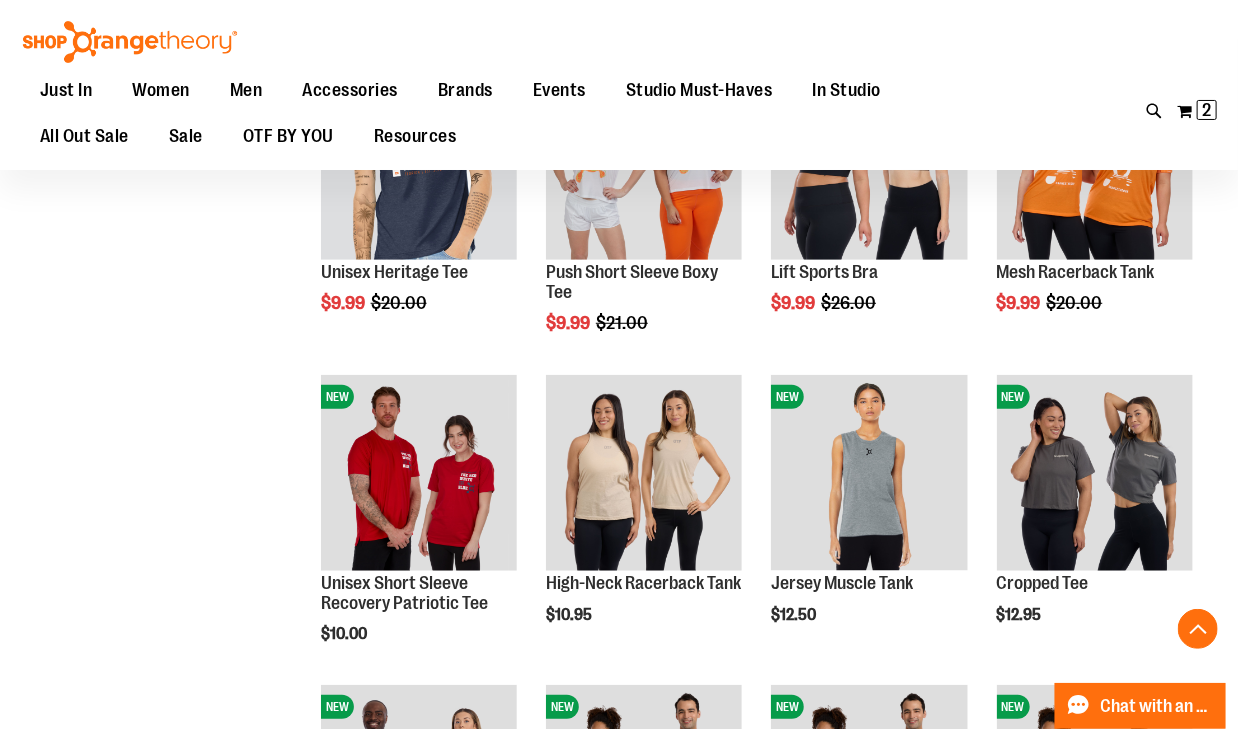 scroll, scrollTop: 3520, scrollLeft: 0, axis: vertical 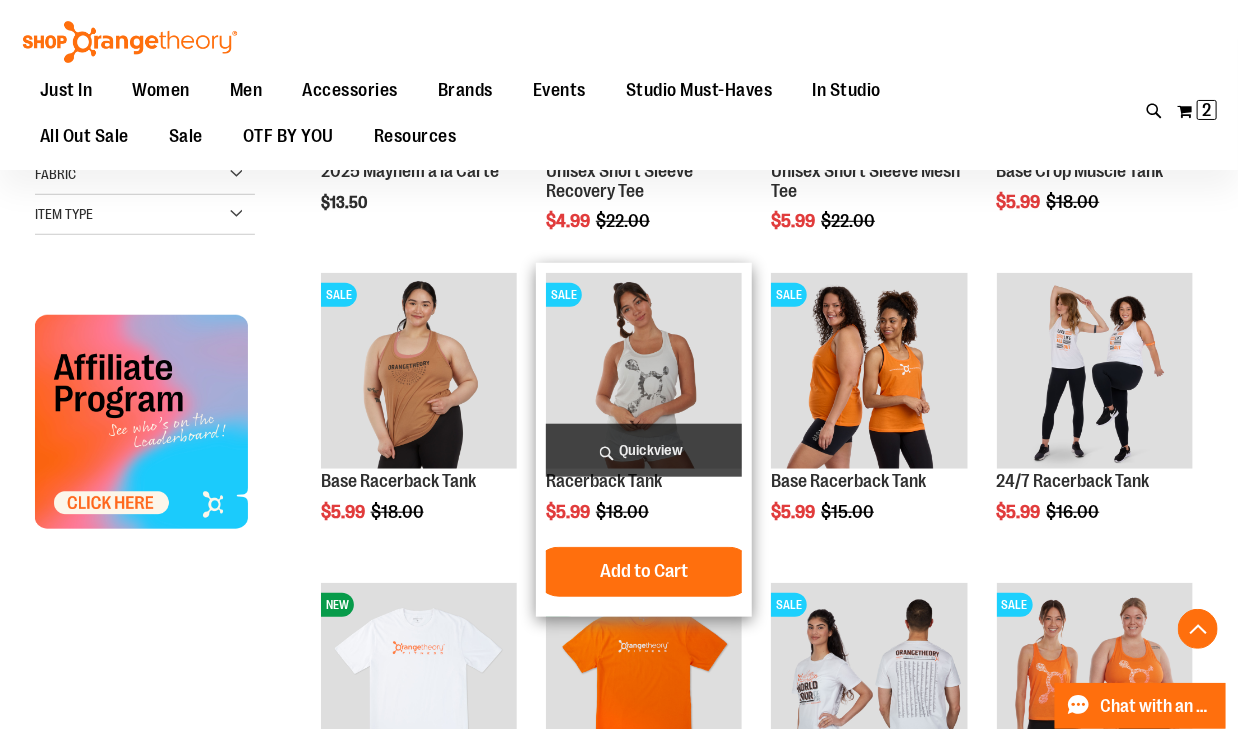 click on "Quickview" at bounding box center [644, 450] 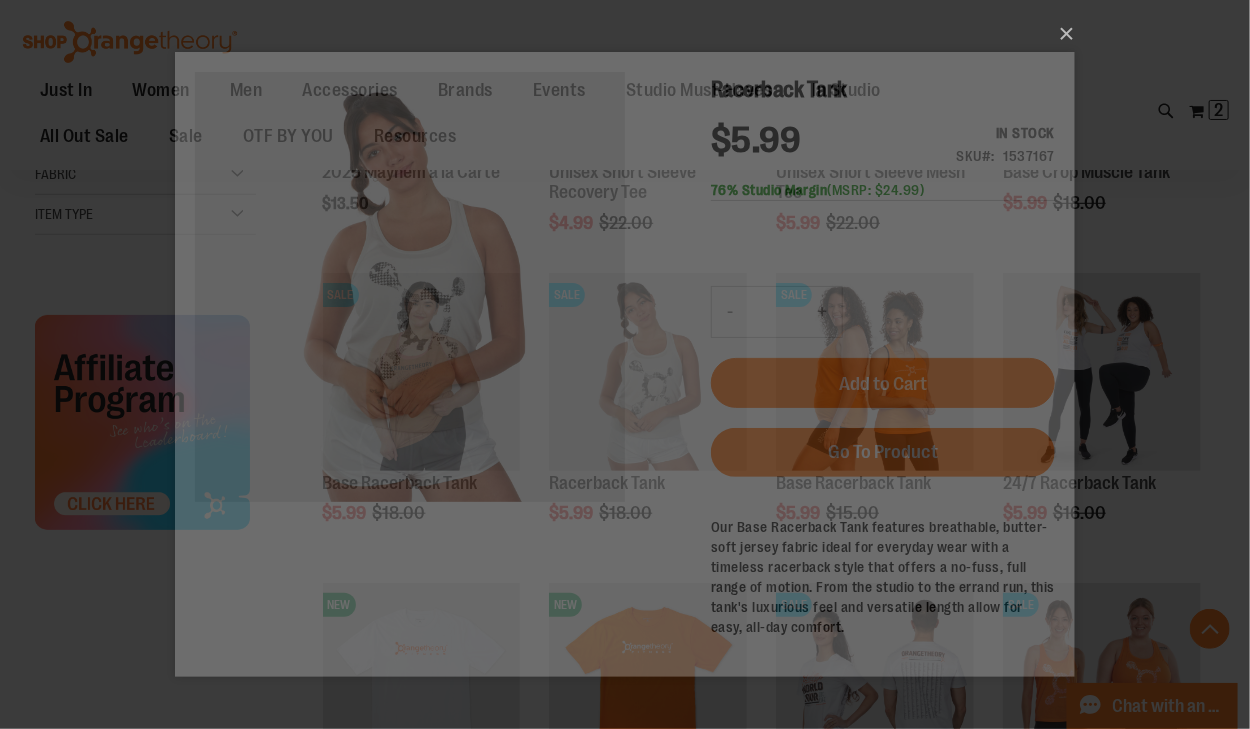 scroll, scrollTop: 0, scrollLeft: 0, axis: both 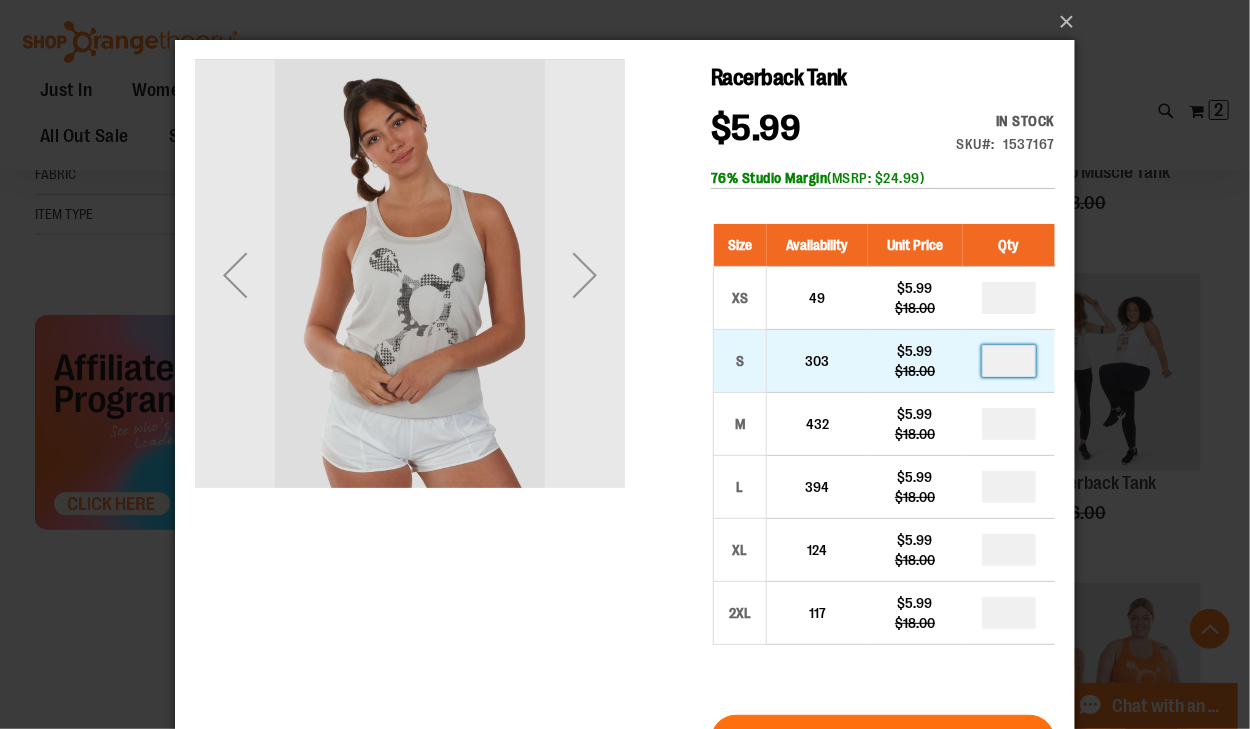 drag, startPoint x: 1019, startPoint y: 359, endPoint x: 1001, endPoint y: 359, distance: 18 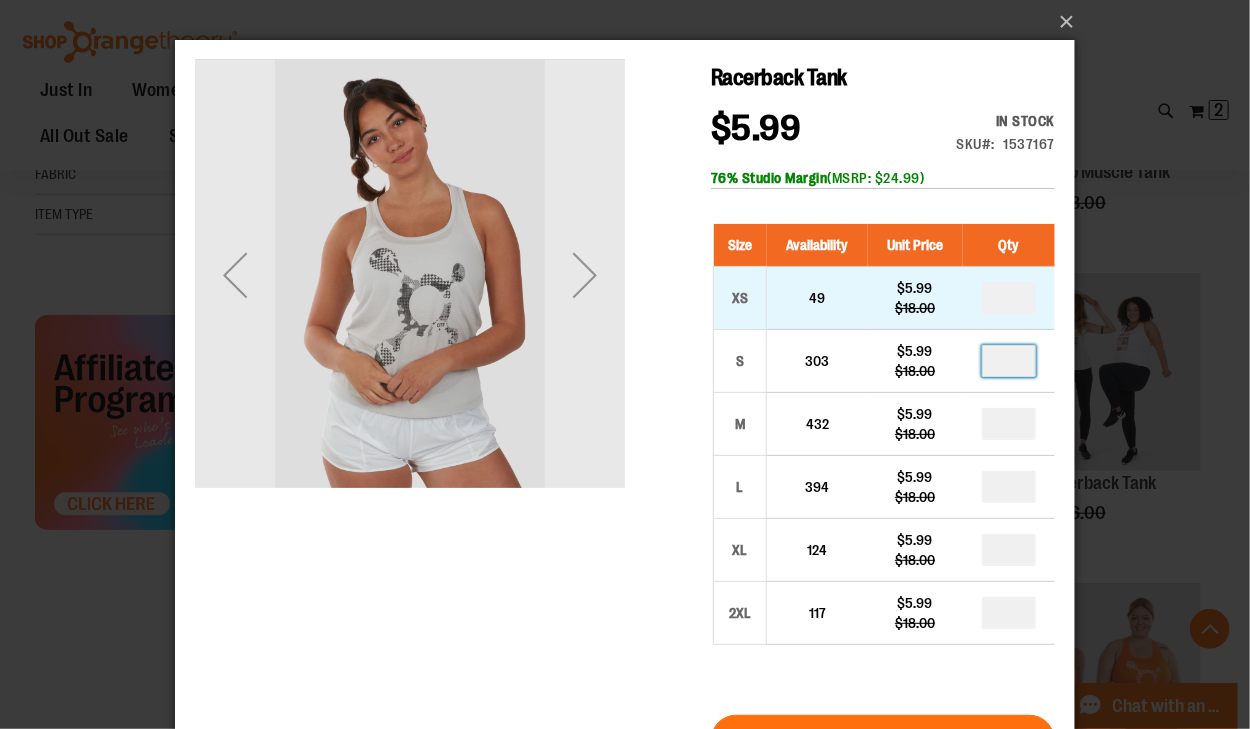 type on "*" 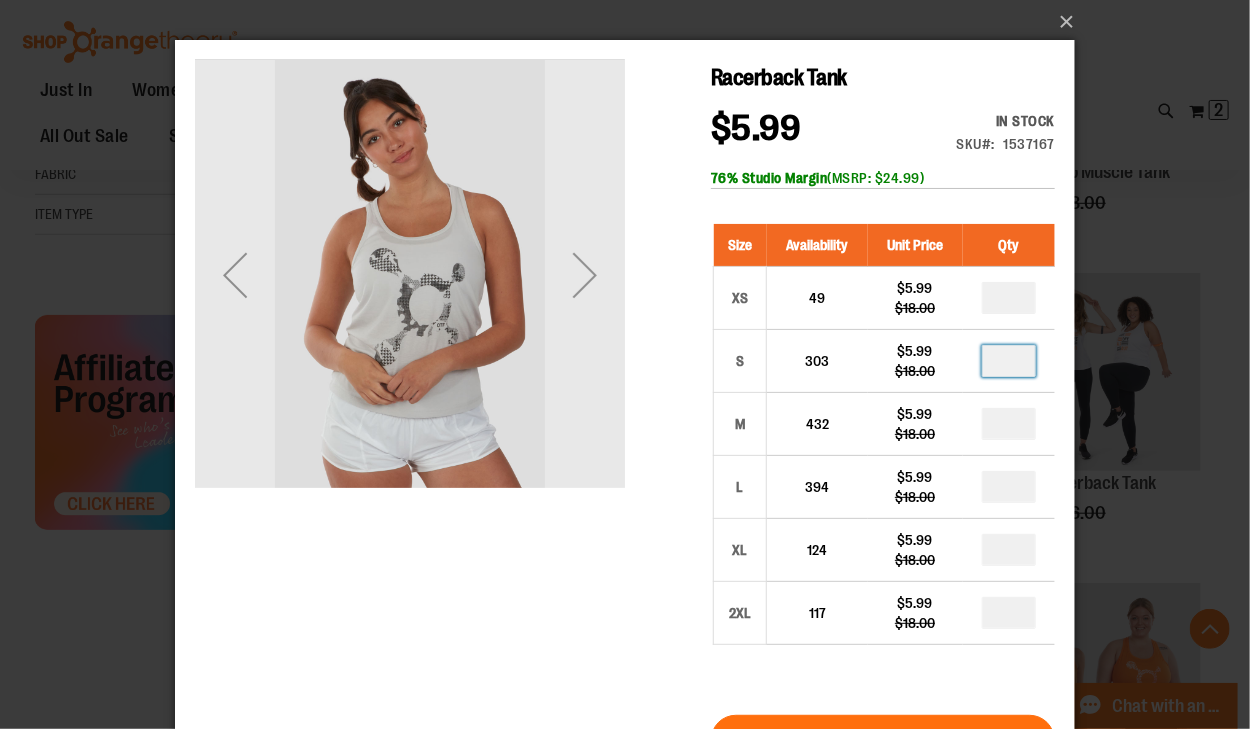 scroll, scrollTop: 160, scrollLeft: 0, axis: vertical 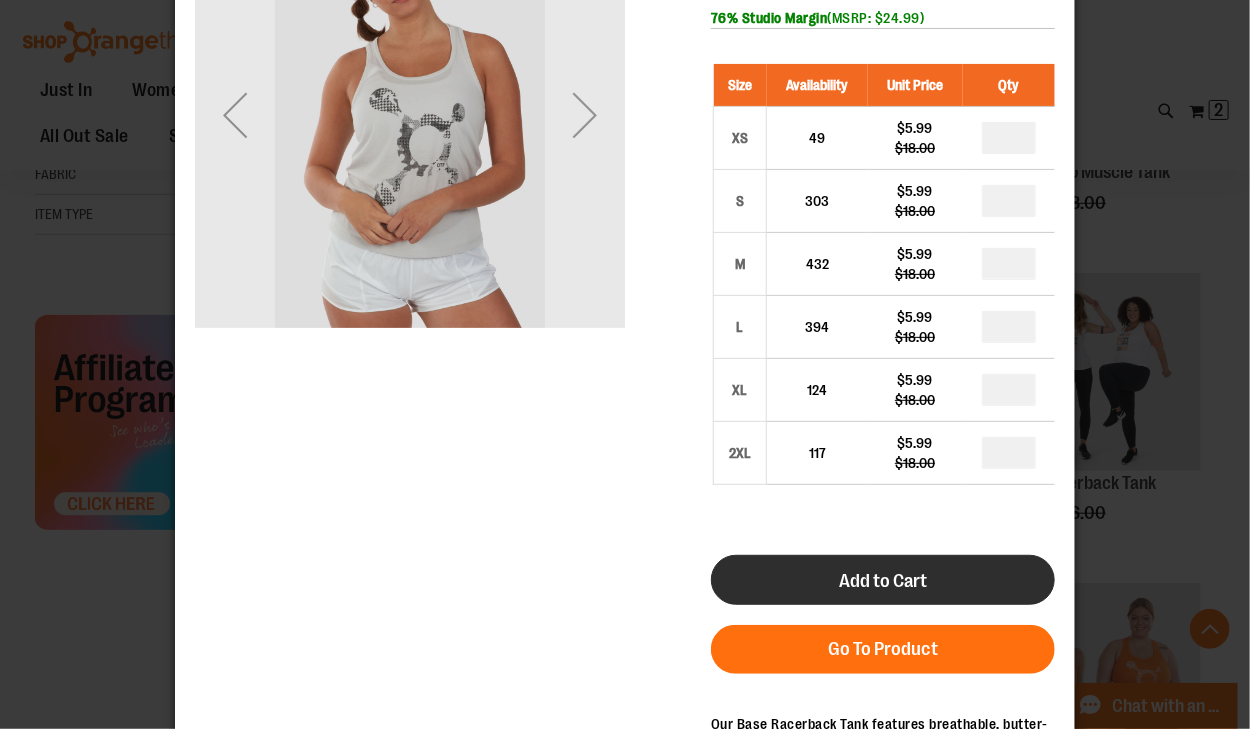 click on "Add to Cart" at bounding box center (882, 582) 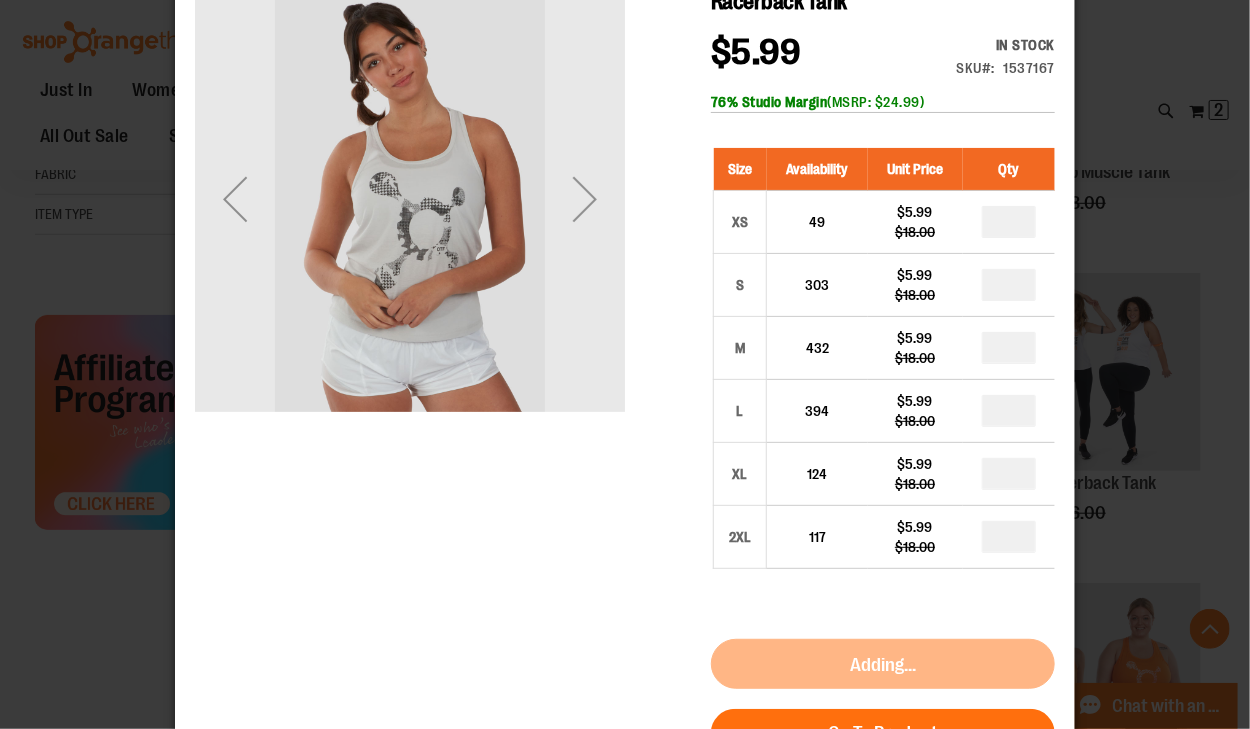 scroll, scrollTop: 0, scrollLeft: 0, axis: both 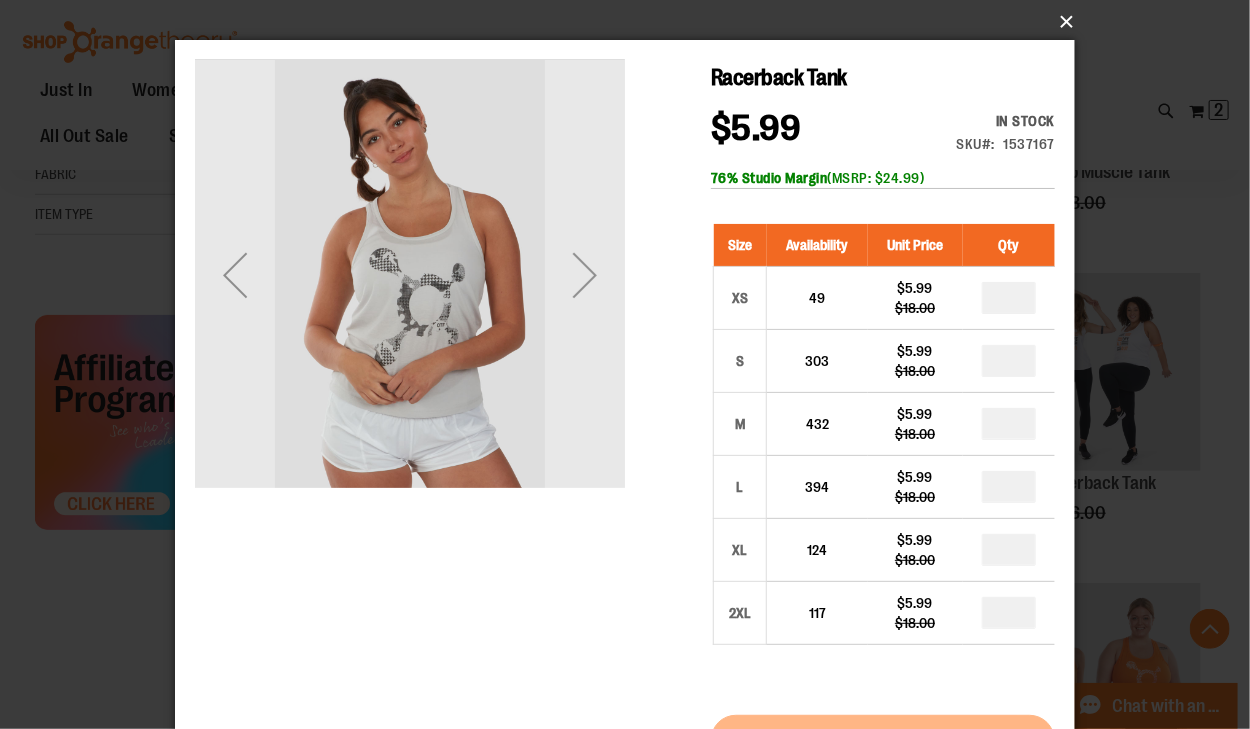 click on "×" at bounding box center [631, 22] 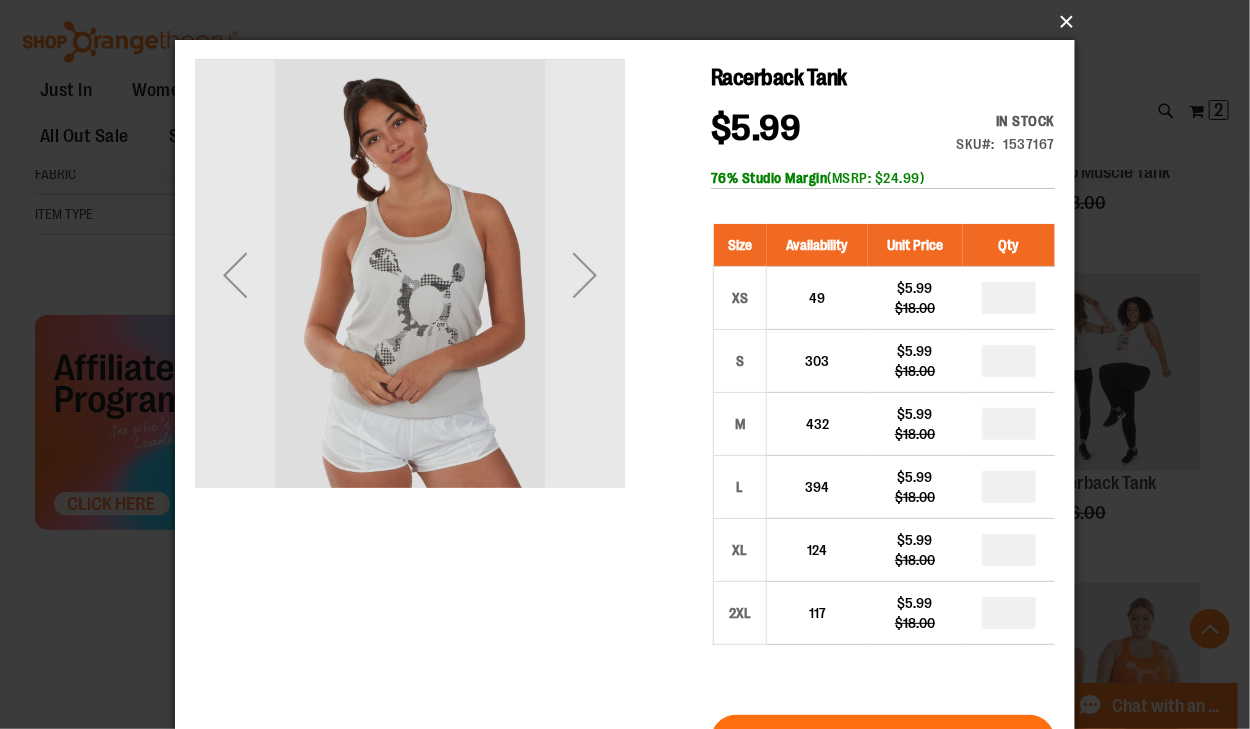 click on "×" at bounding box center (631, 22) 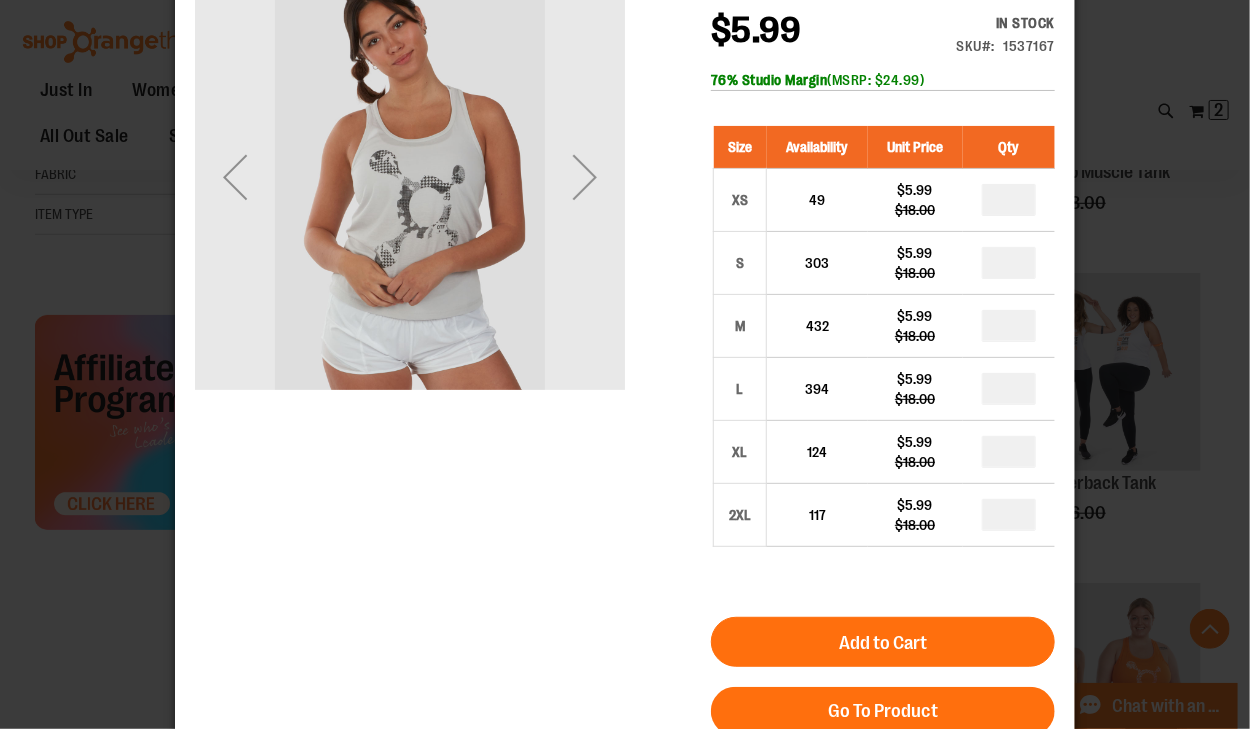 scroll, scrollTop: 0, scrollLeft: 0, axis: both 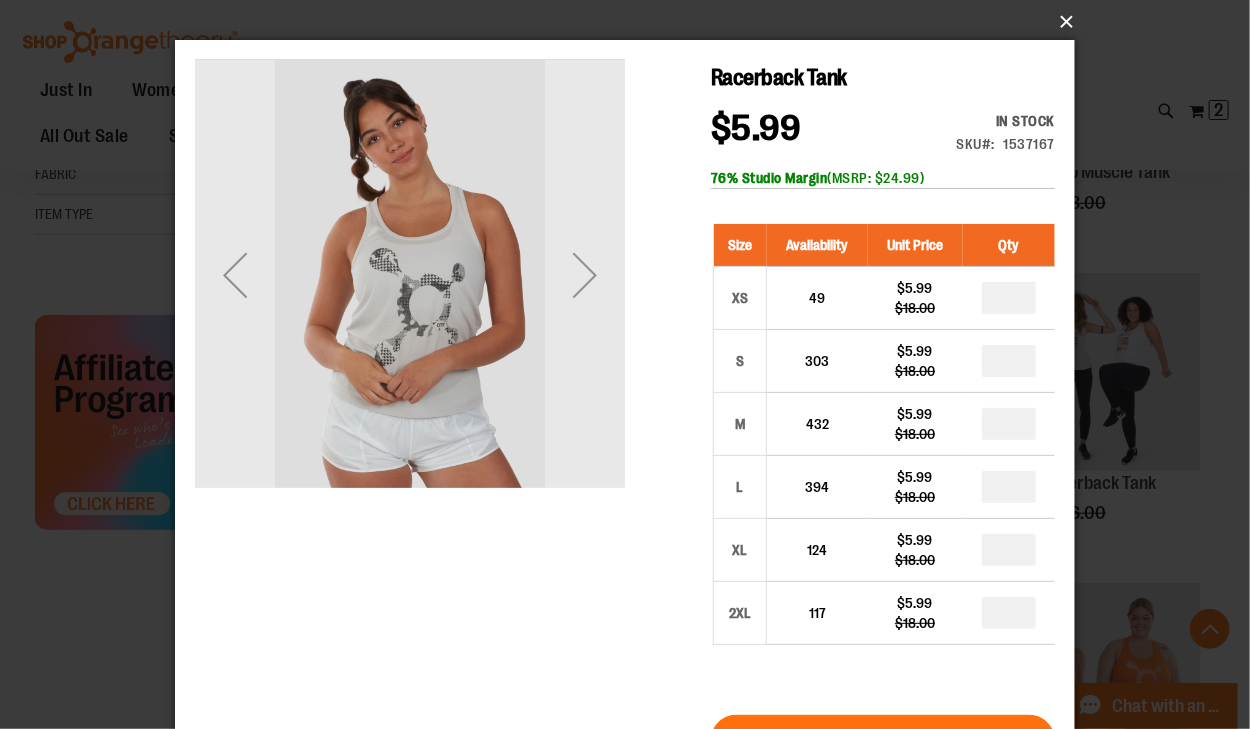 click on "×" at bounding box center (631, 22) 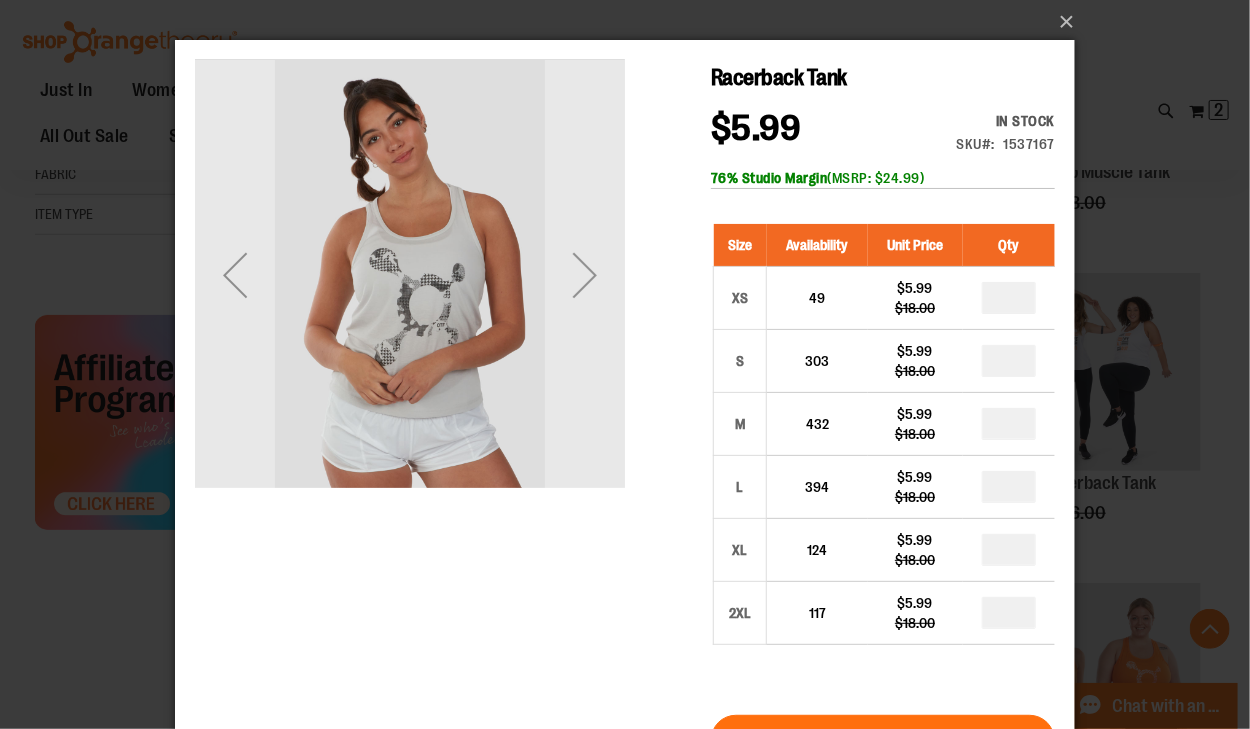 click on "×" at bounding box center (625, 364) 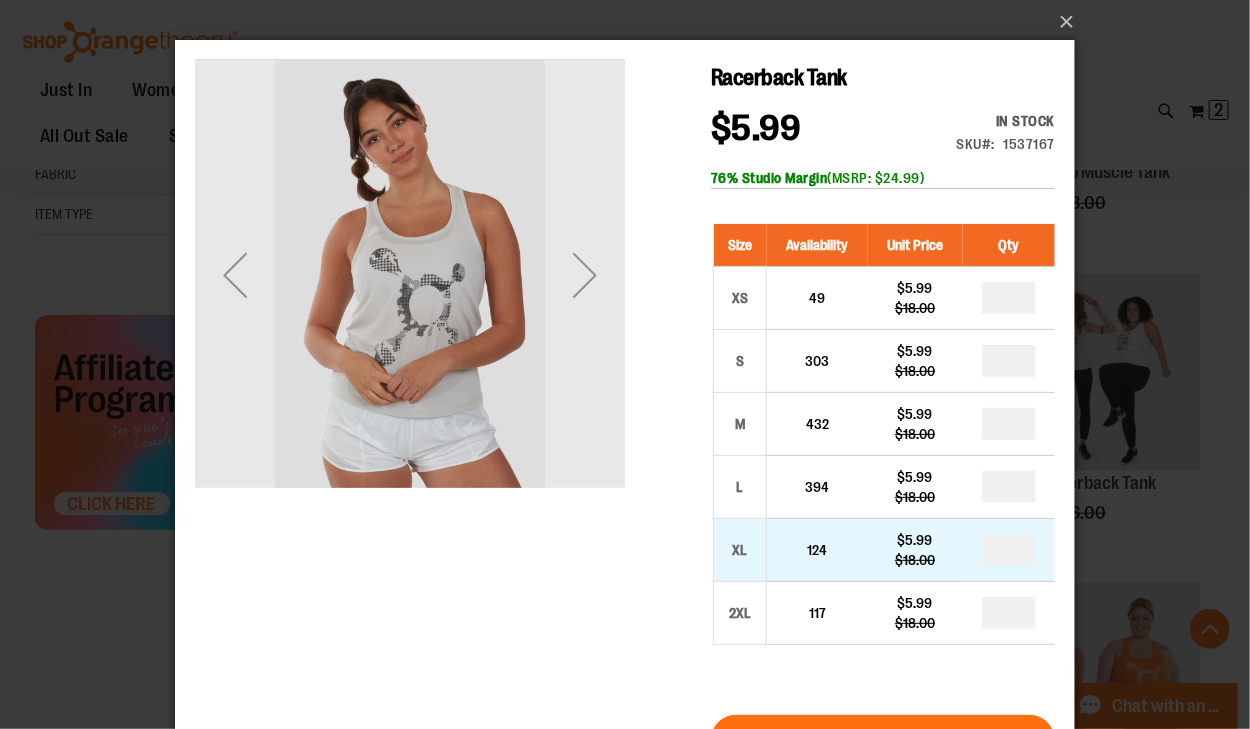 scroll, scrollTop: 240, scrollLeft: 0, axis: vertical 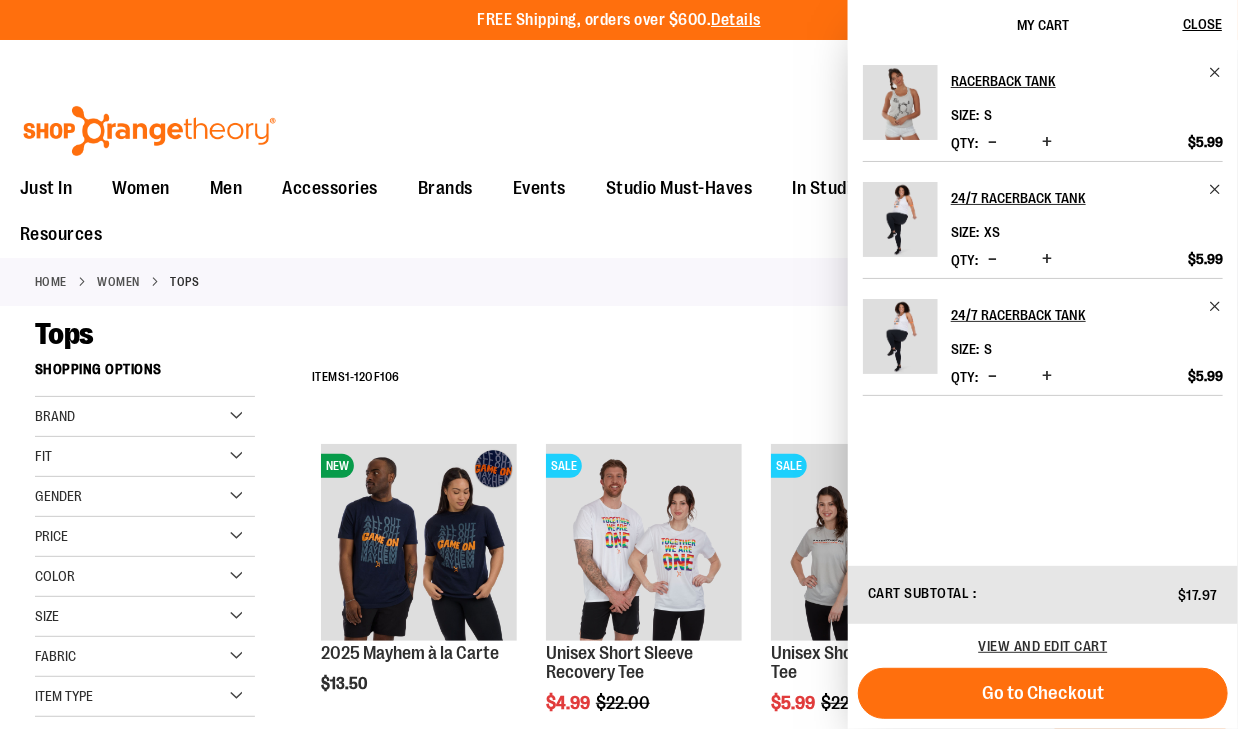 click on "Home
Women
Tops" at bounding box center [619, 282] 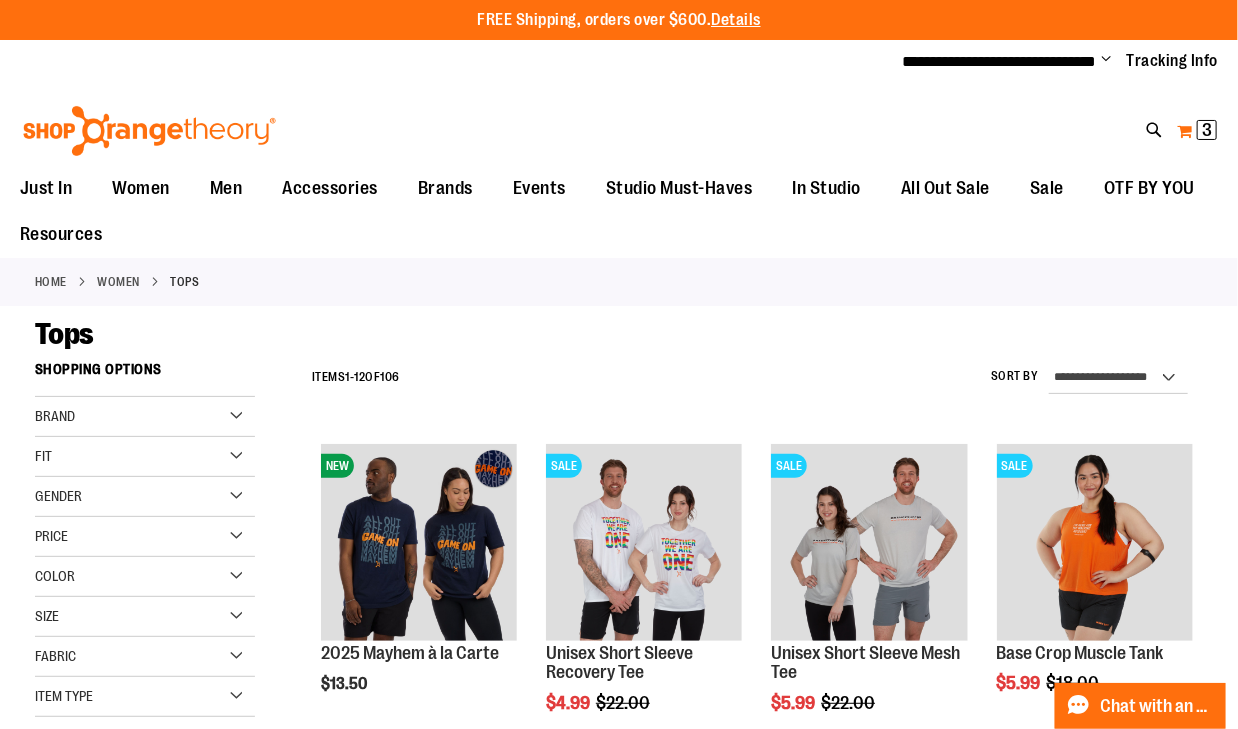 click on "My Cart
3
3
items" at bounding box center [1197, 131] 